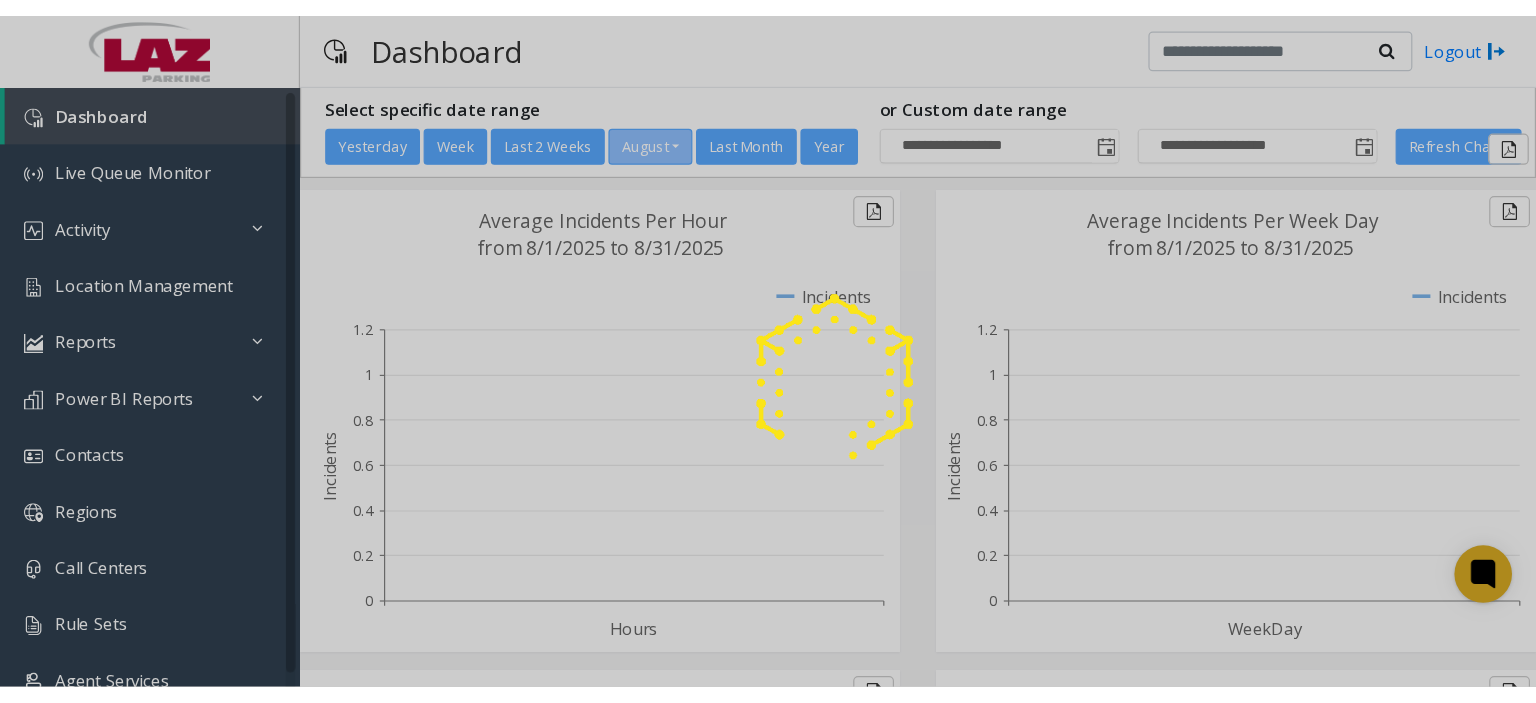 scroll, scrollTop: 0, scrollLeft: 0, axis: both 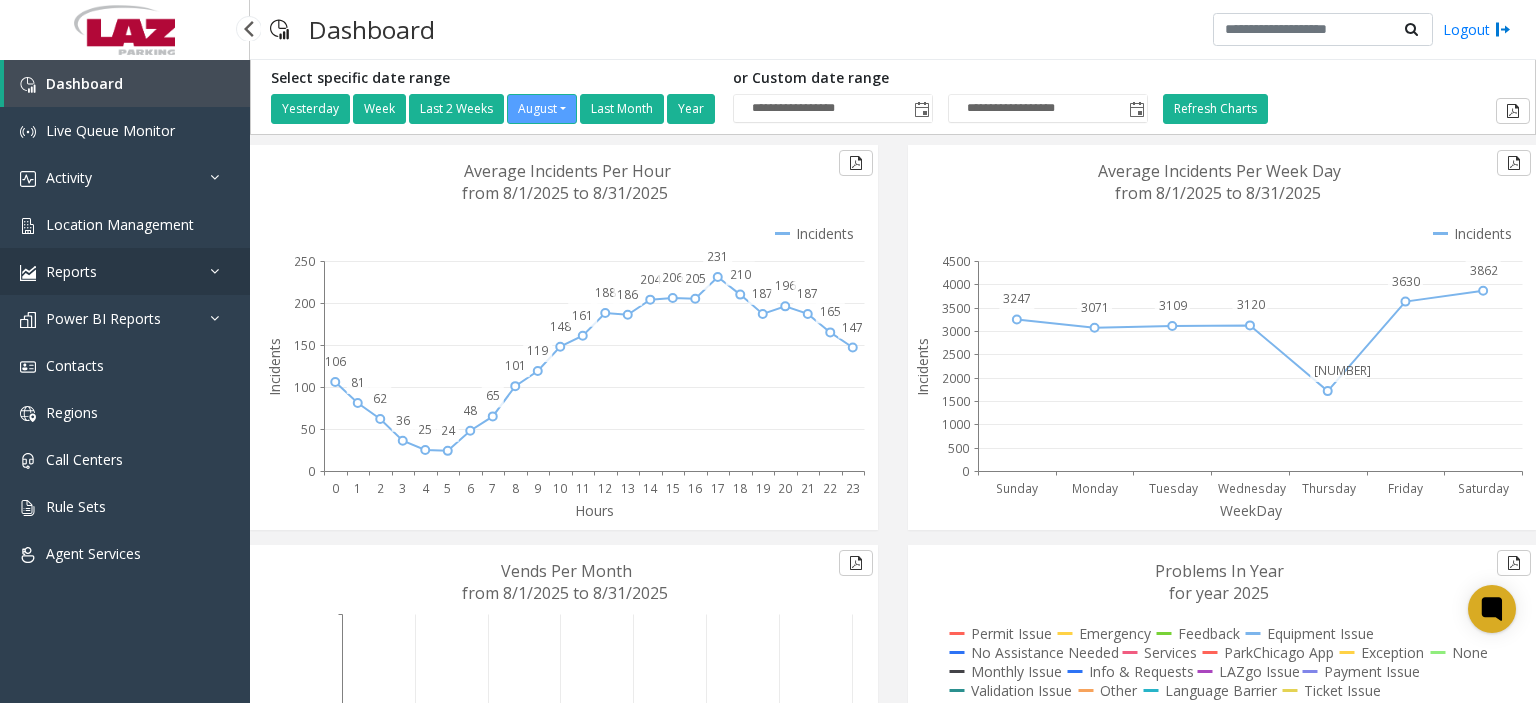 click on "Reports" at bounding box center [125, 271] 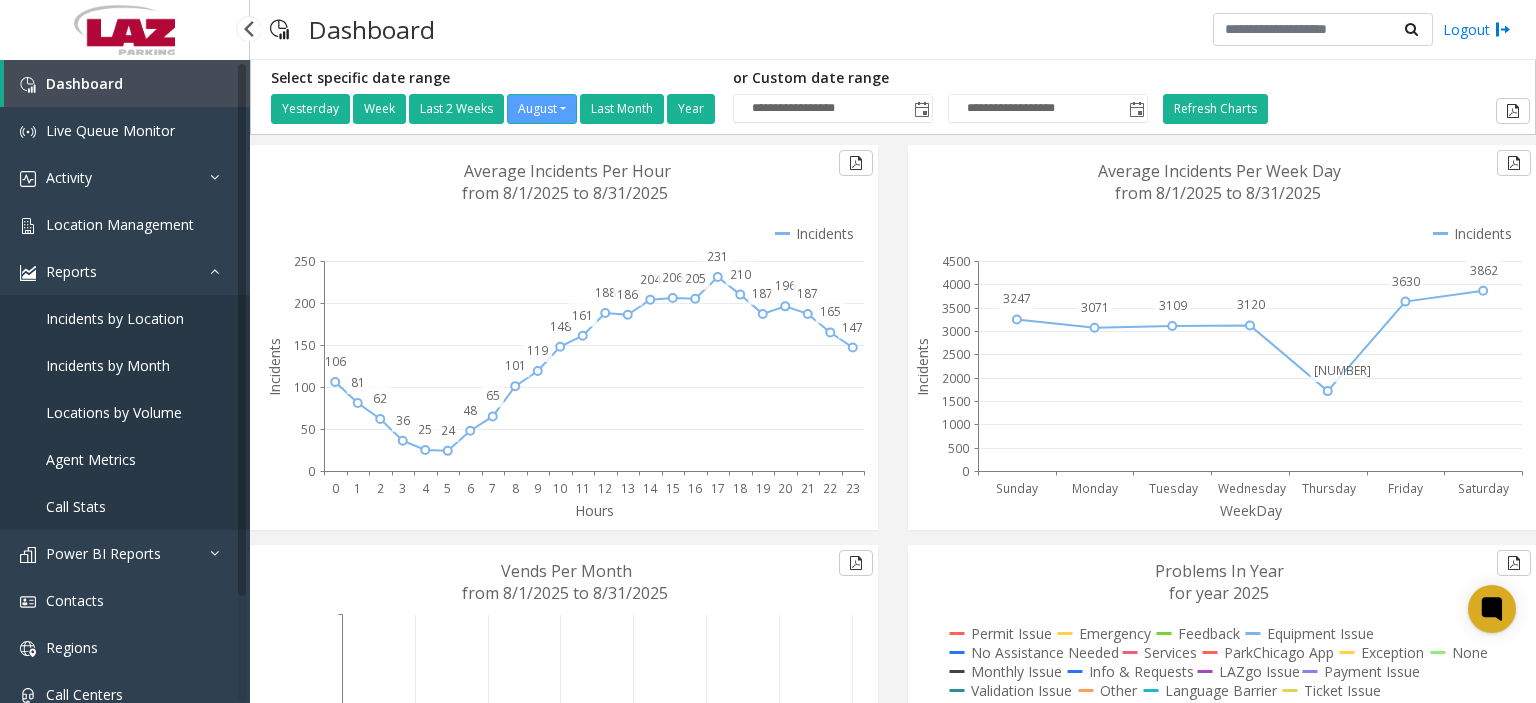 drag, startPoint x: 161, startPoint y: 324, endPoint x: 124, endPoint y: 319, distance: 37.336308 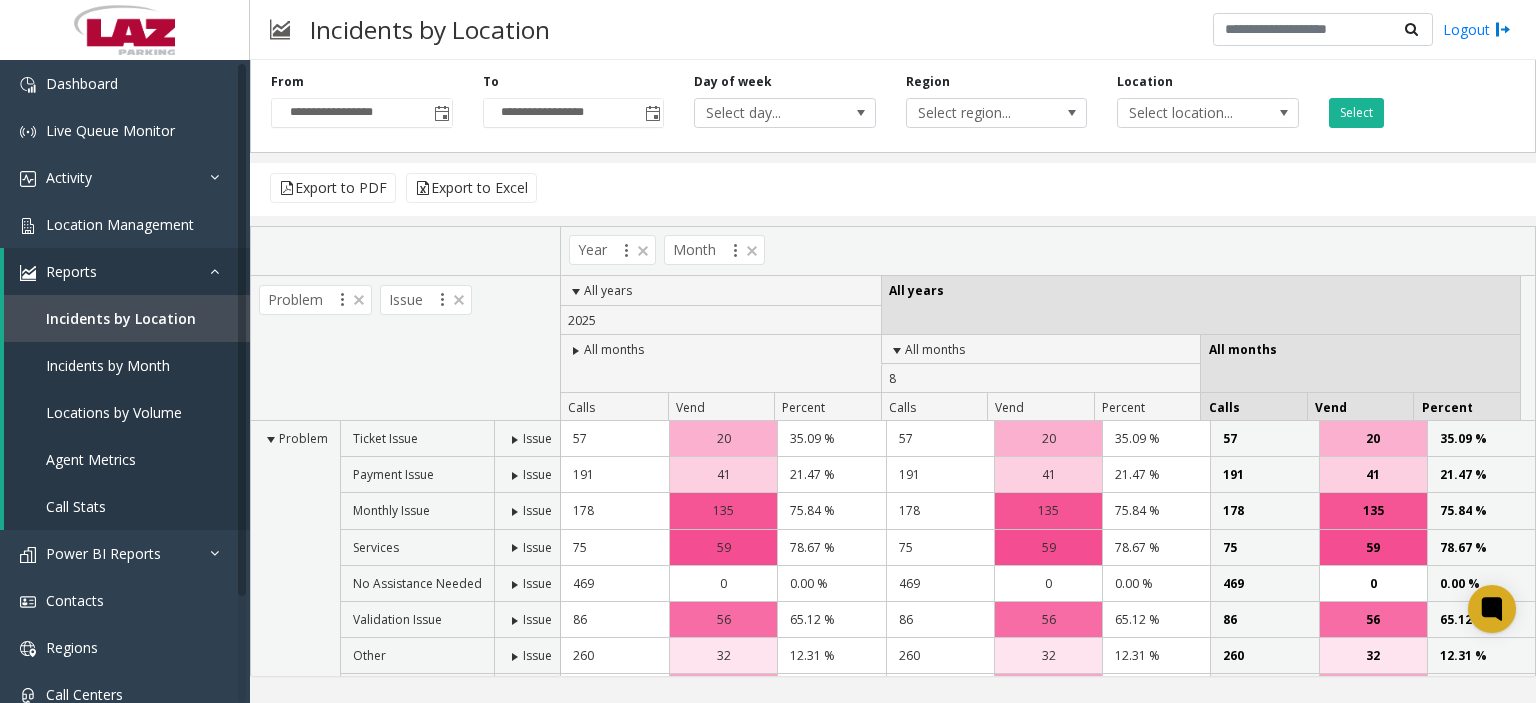 click on "Problem Issue" 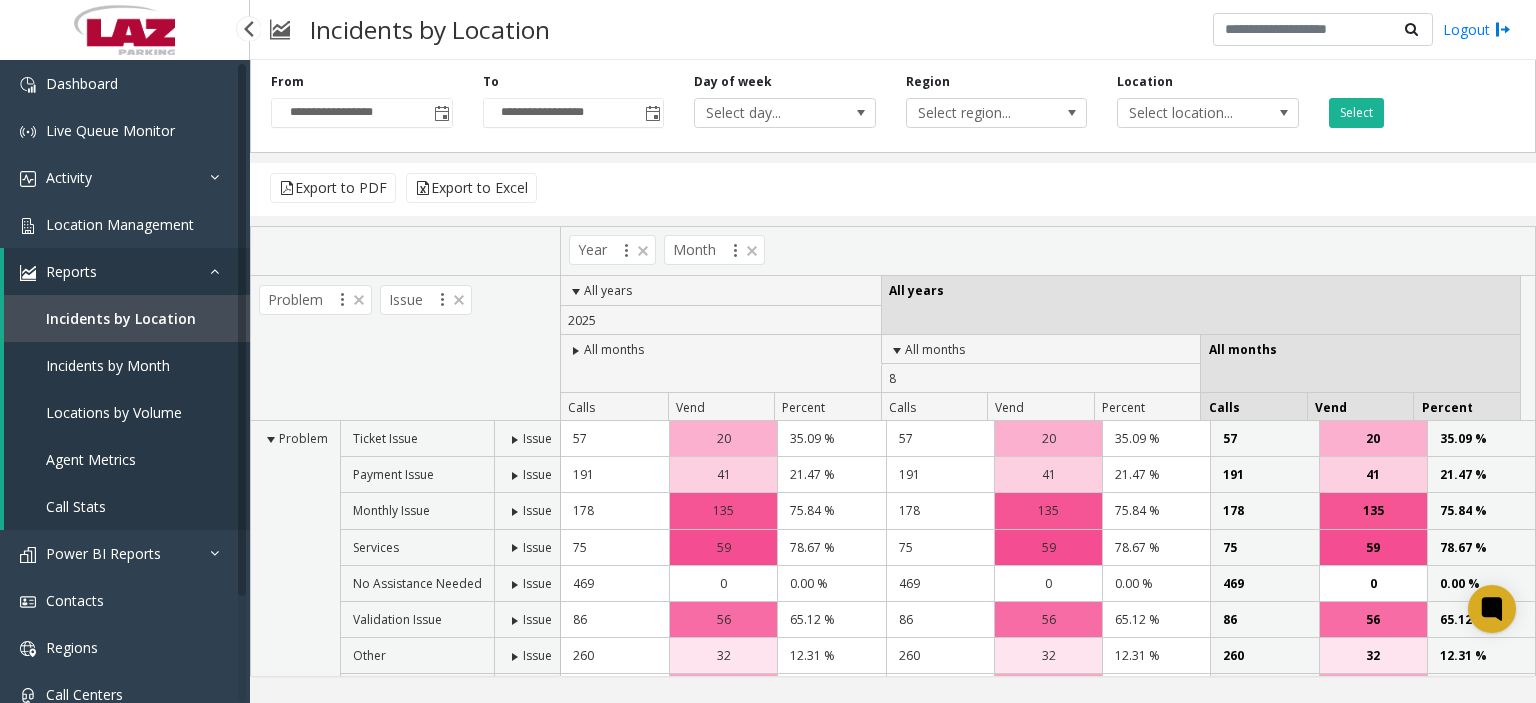 click on "Incidents by Month" at bounding box center (127, 365) 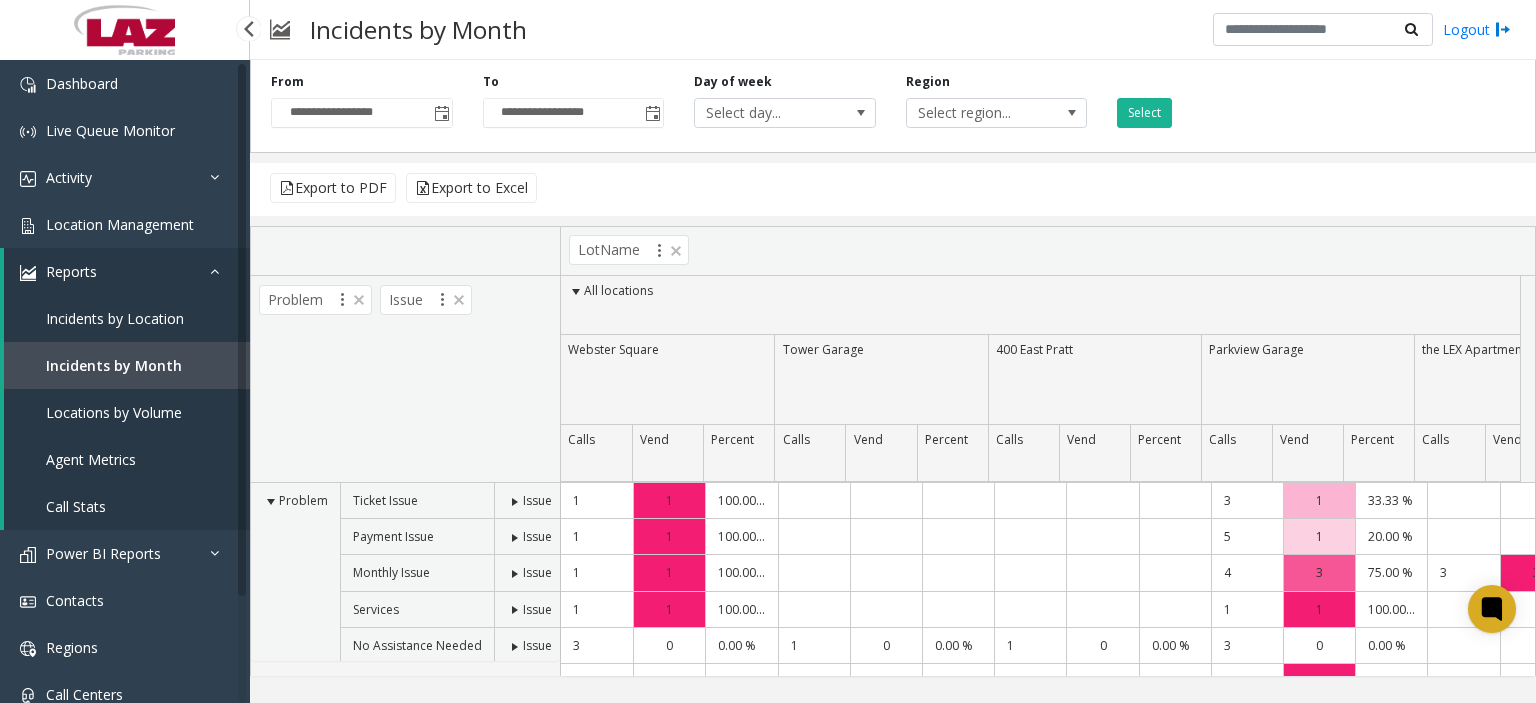 click on "Agent Metrics" at bounding box center (91, 459) 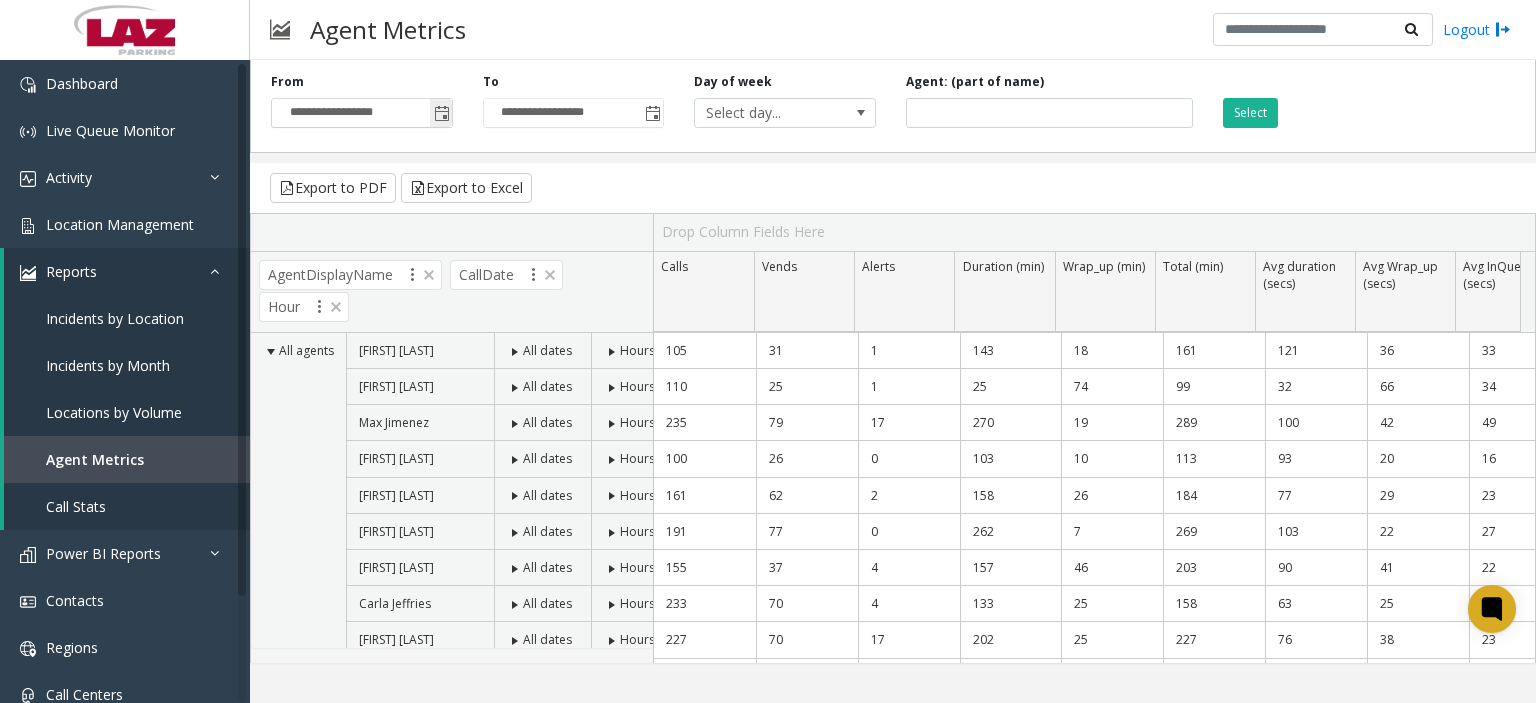 click 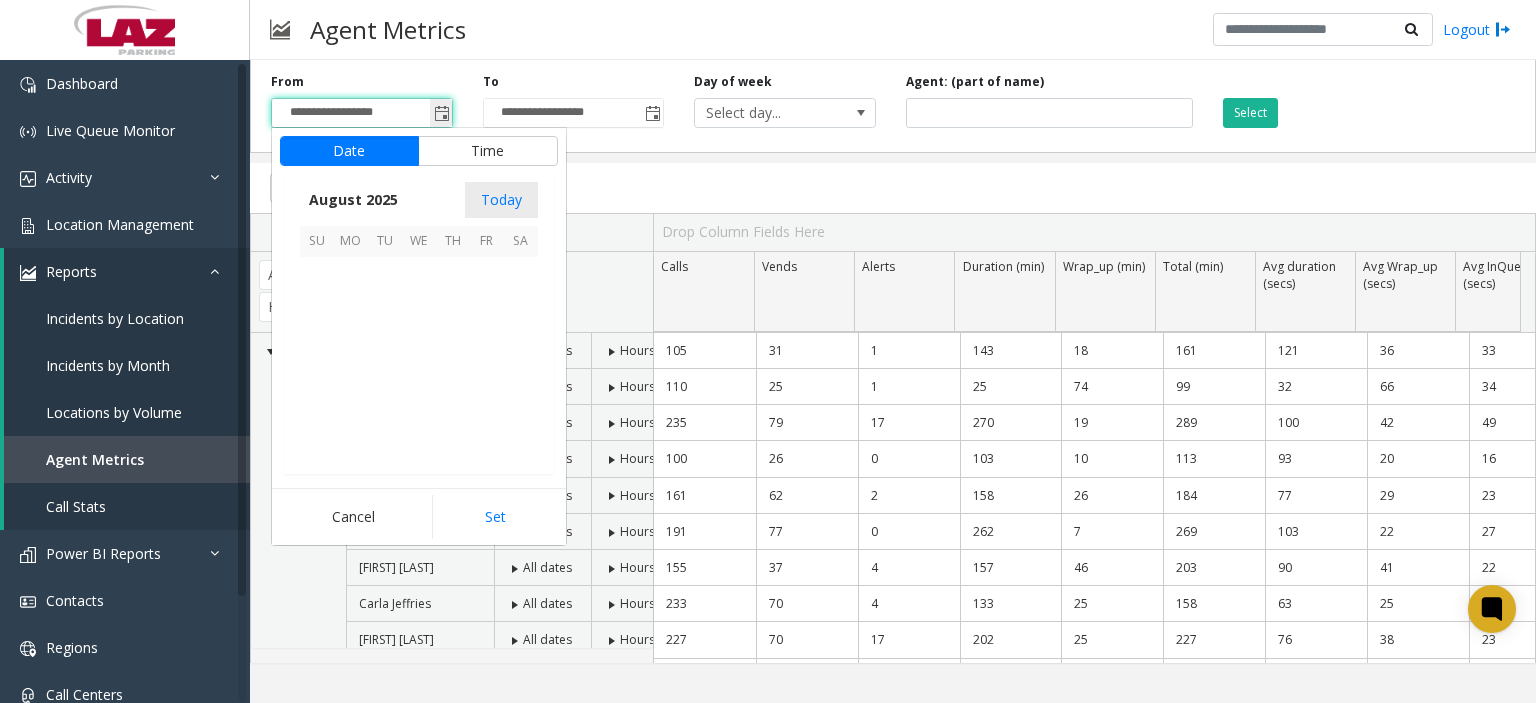 scroll, scrollTop: 358666, scrollLeft: 0, axis: vertical 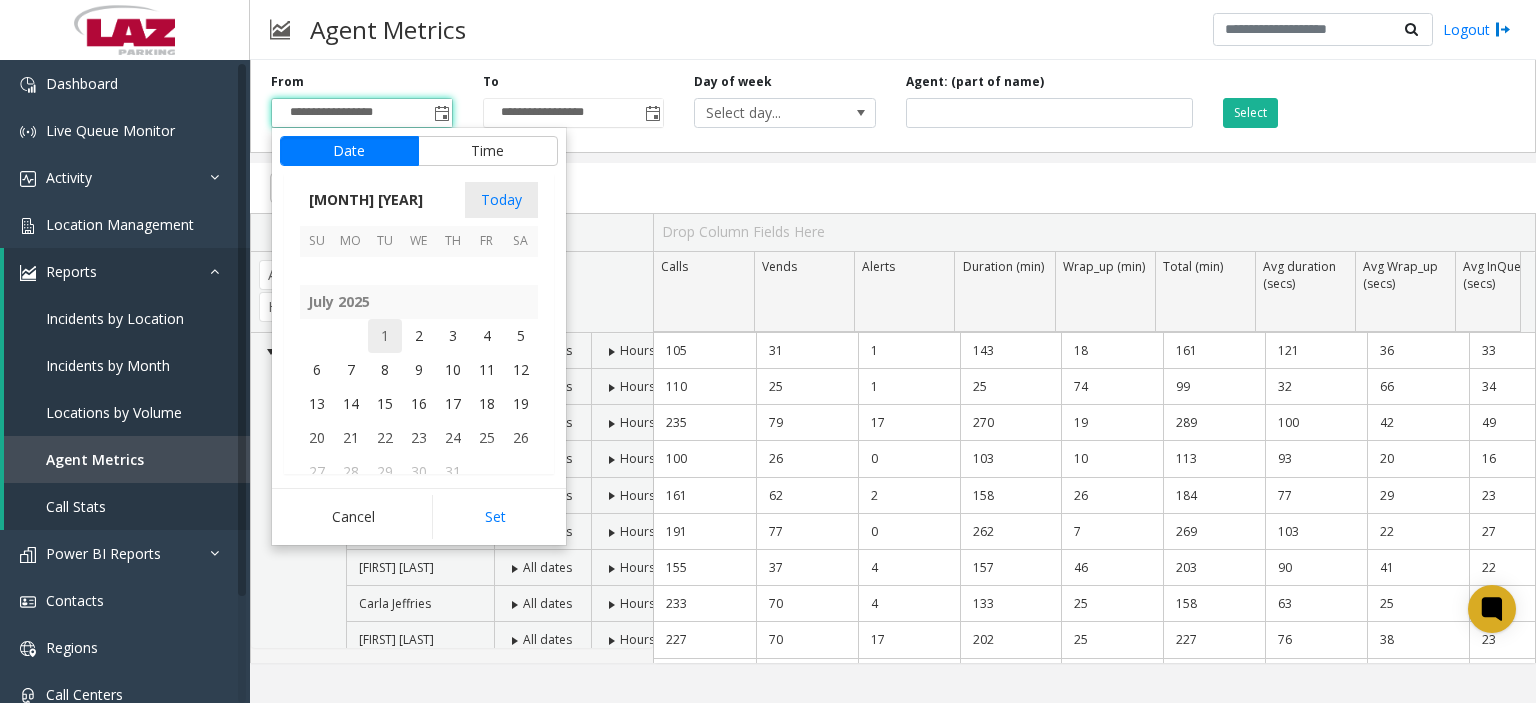 click on "1" at bounding box center [385, 336] 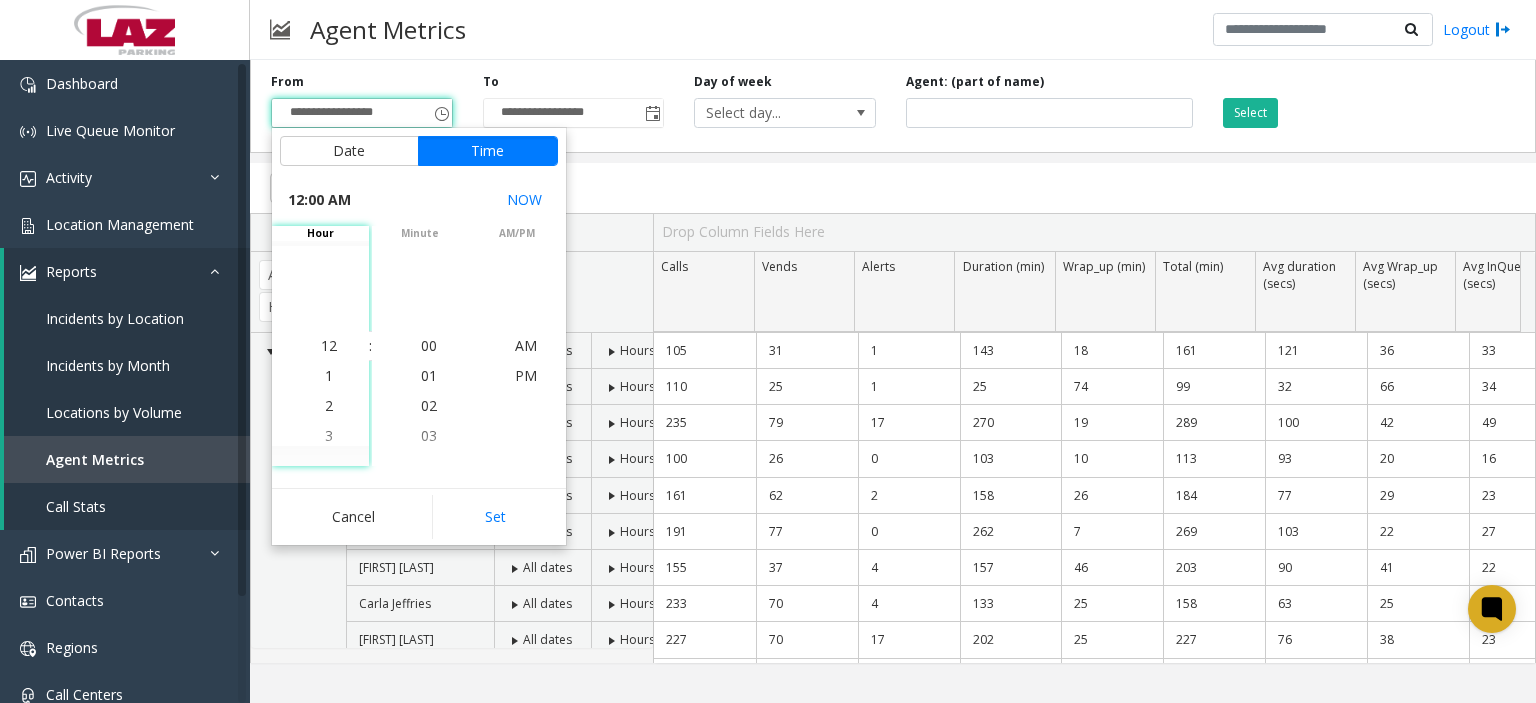 scroll, scrollTop: 358428, scrollLeft: 0, axis: vertical 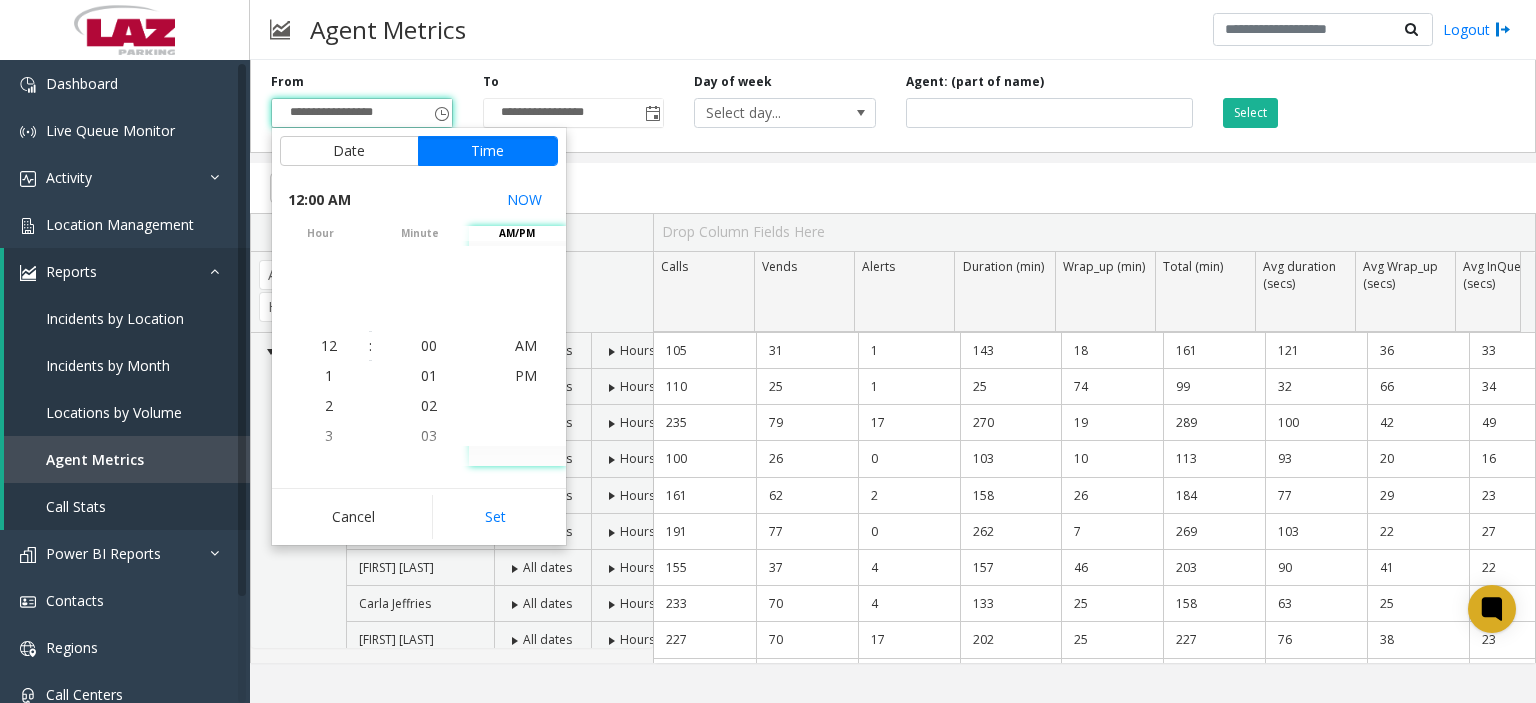 click on "Set" 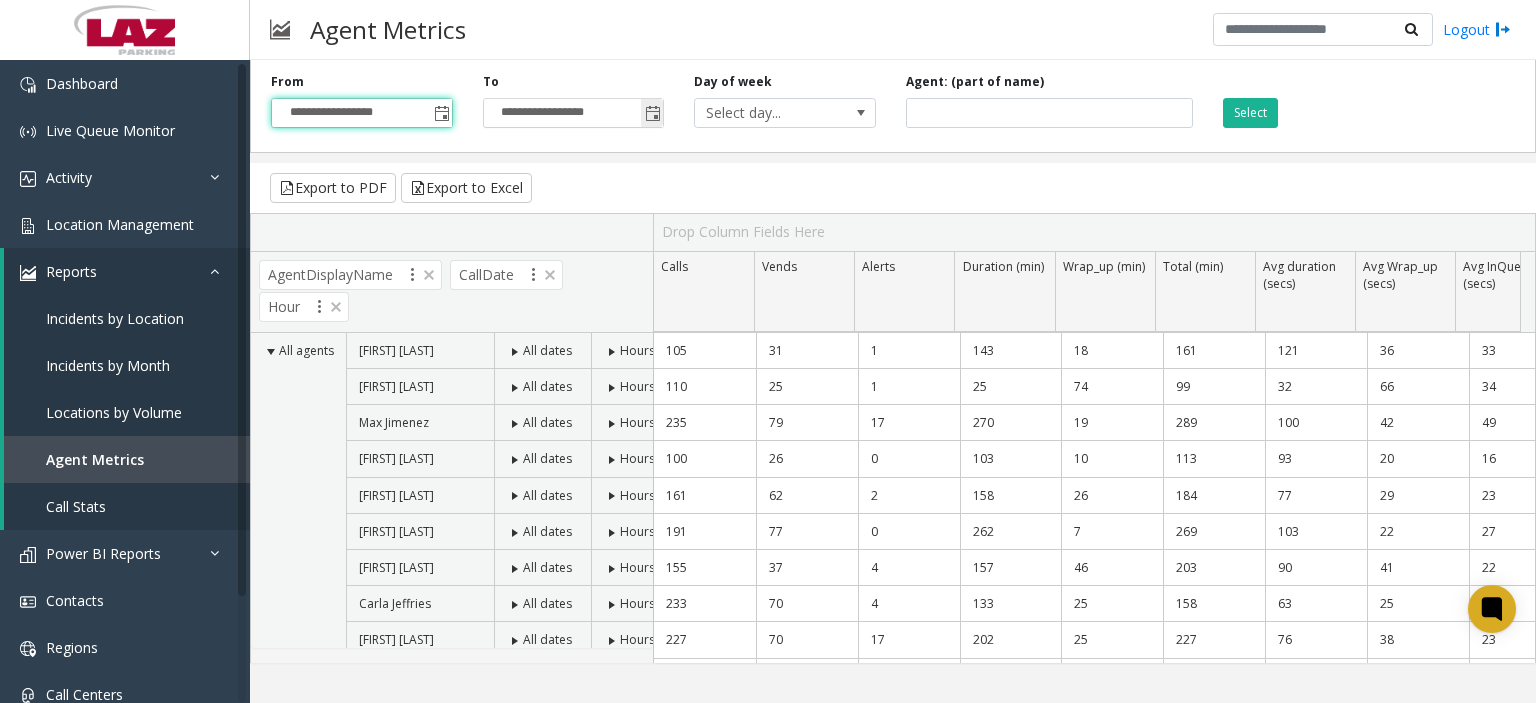 click 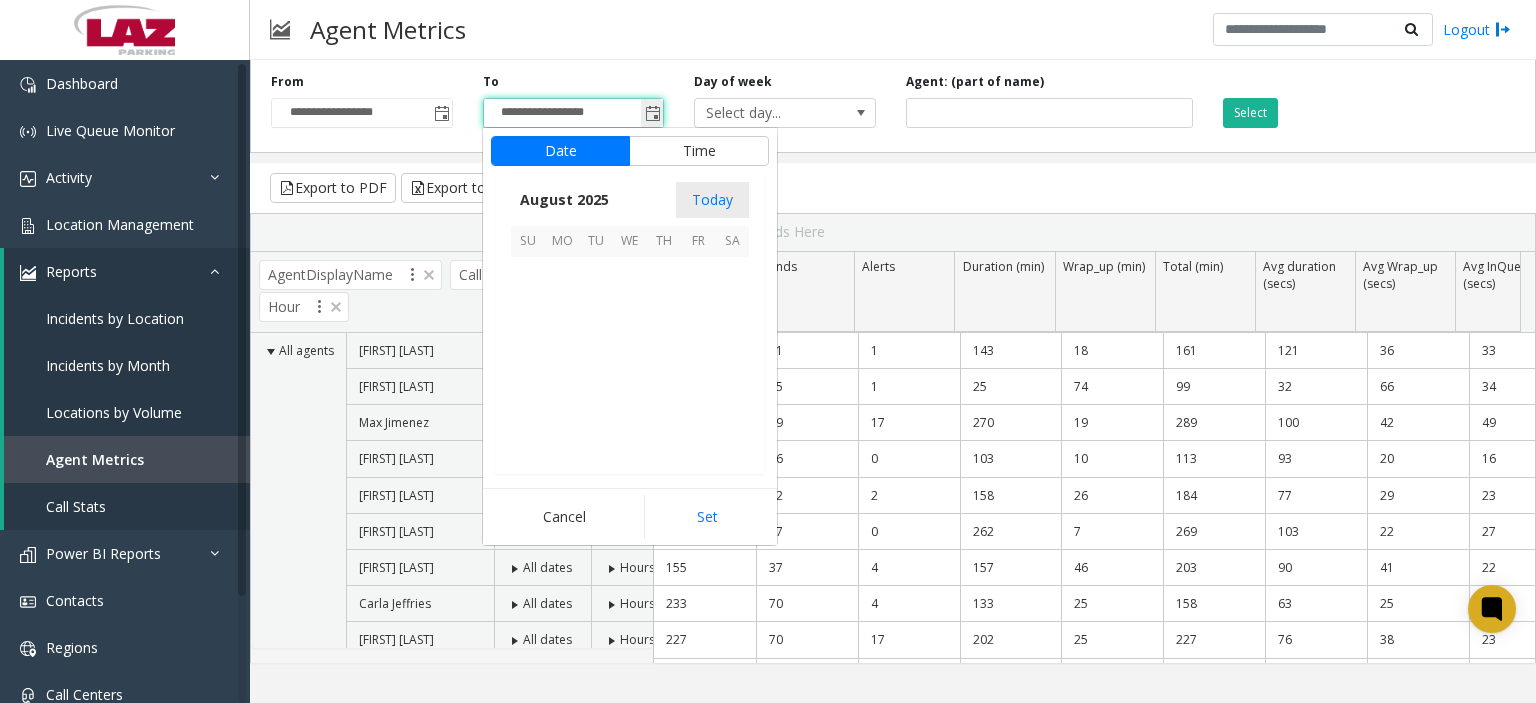 scroll, scrollTop: 358666, scrollLeft: 0, axis: vertical 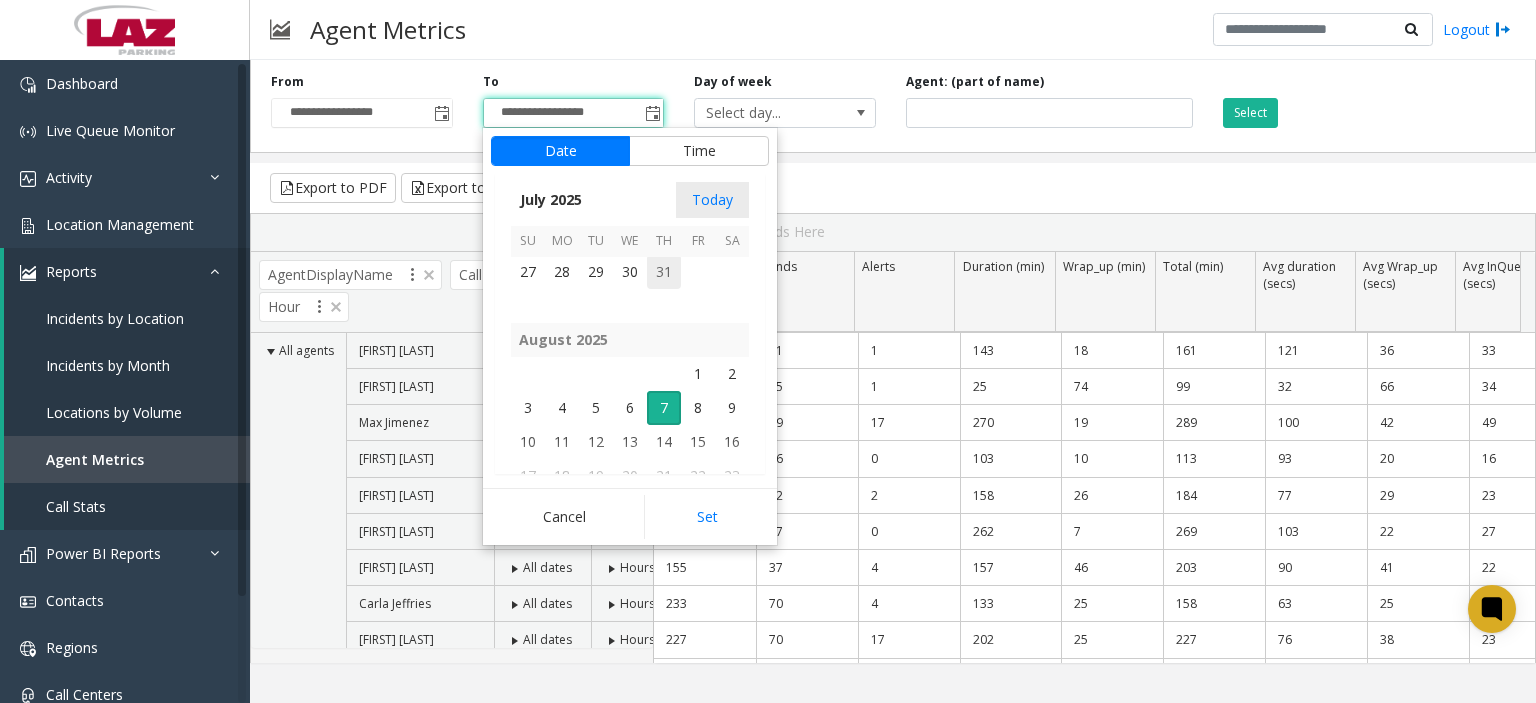 click on "31" at bounding box center (664, 272) 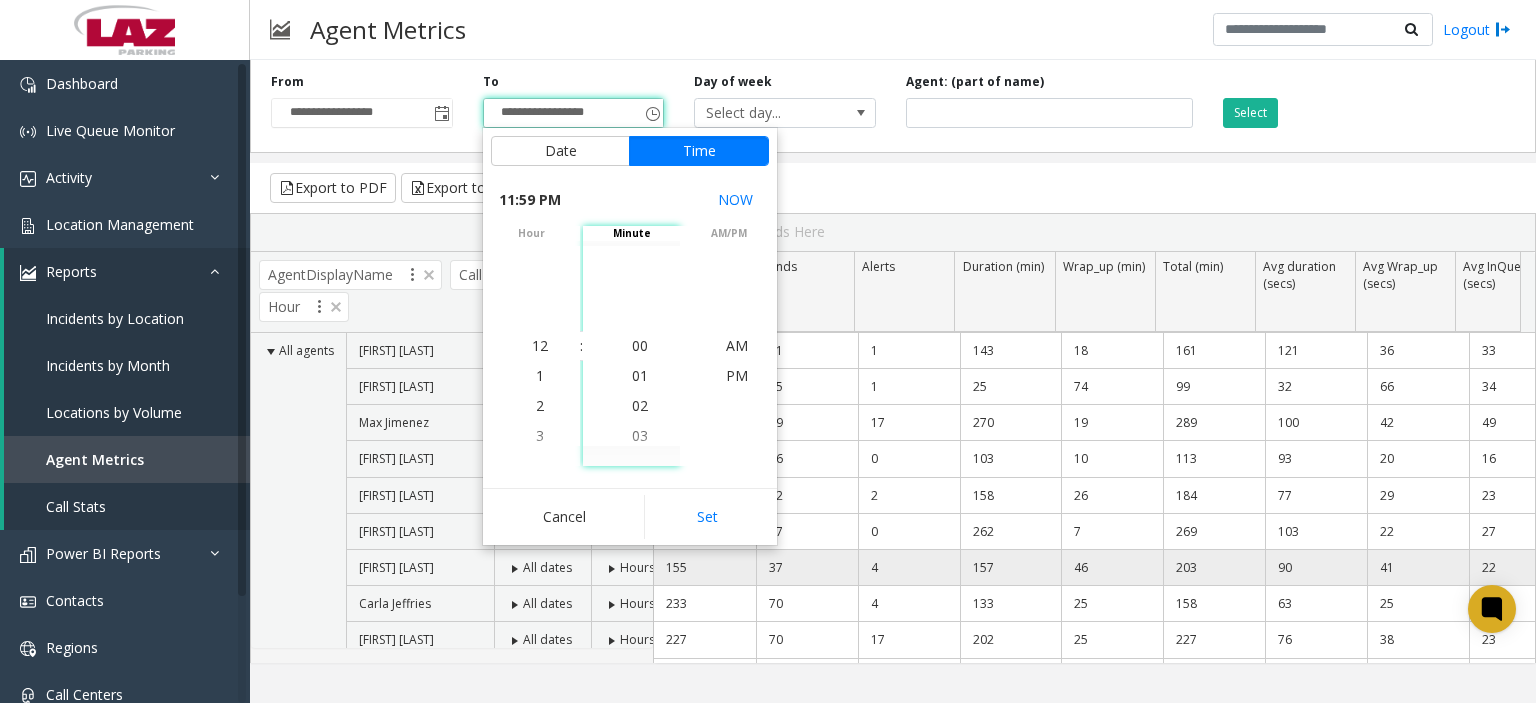 scroll, scrollTop: 690, scrollLeft: 0, axis: vertical 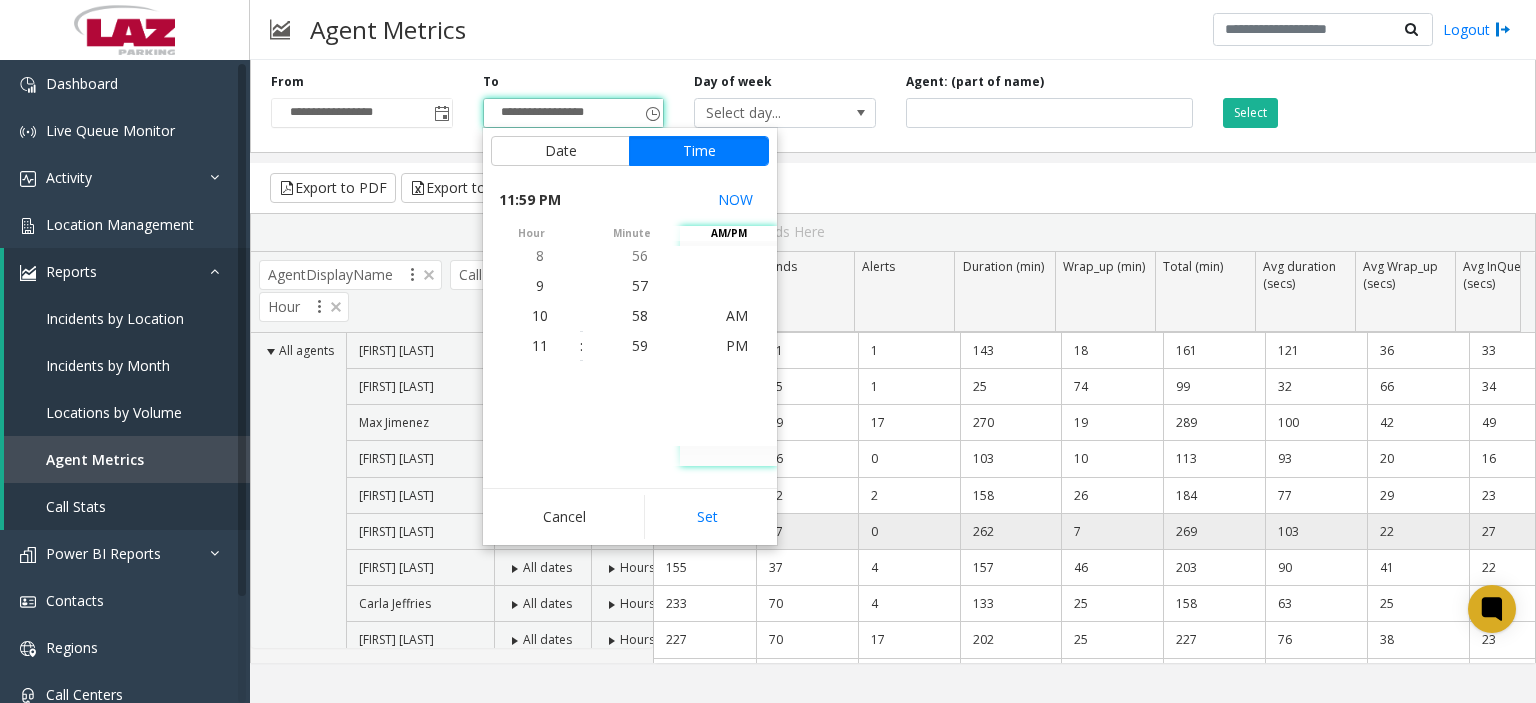 click on "Set" 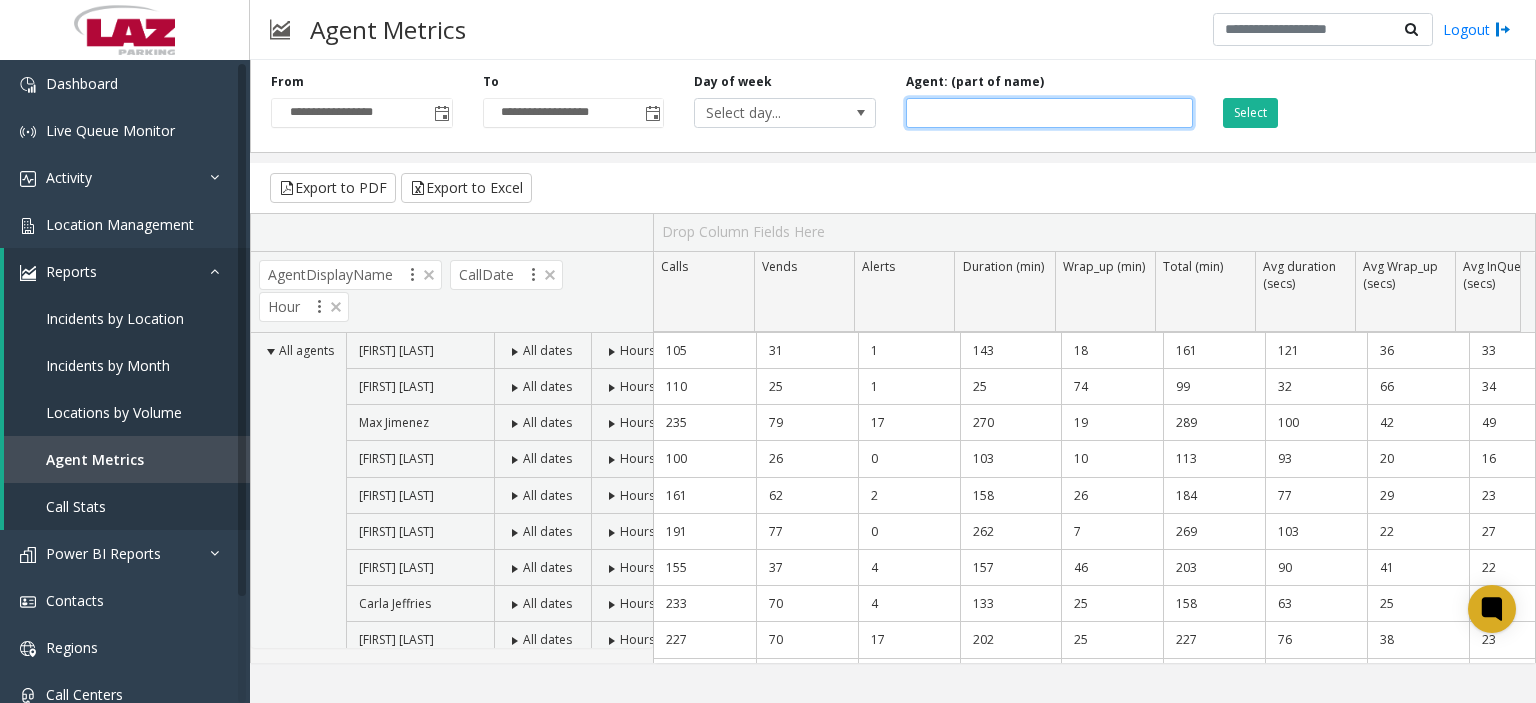 click 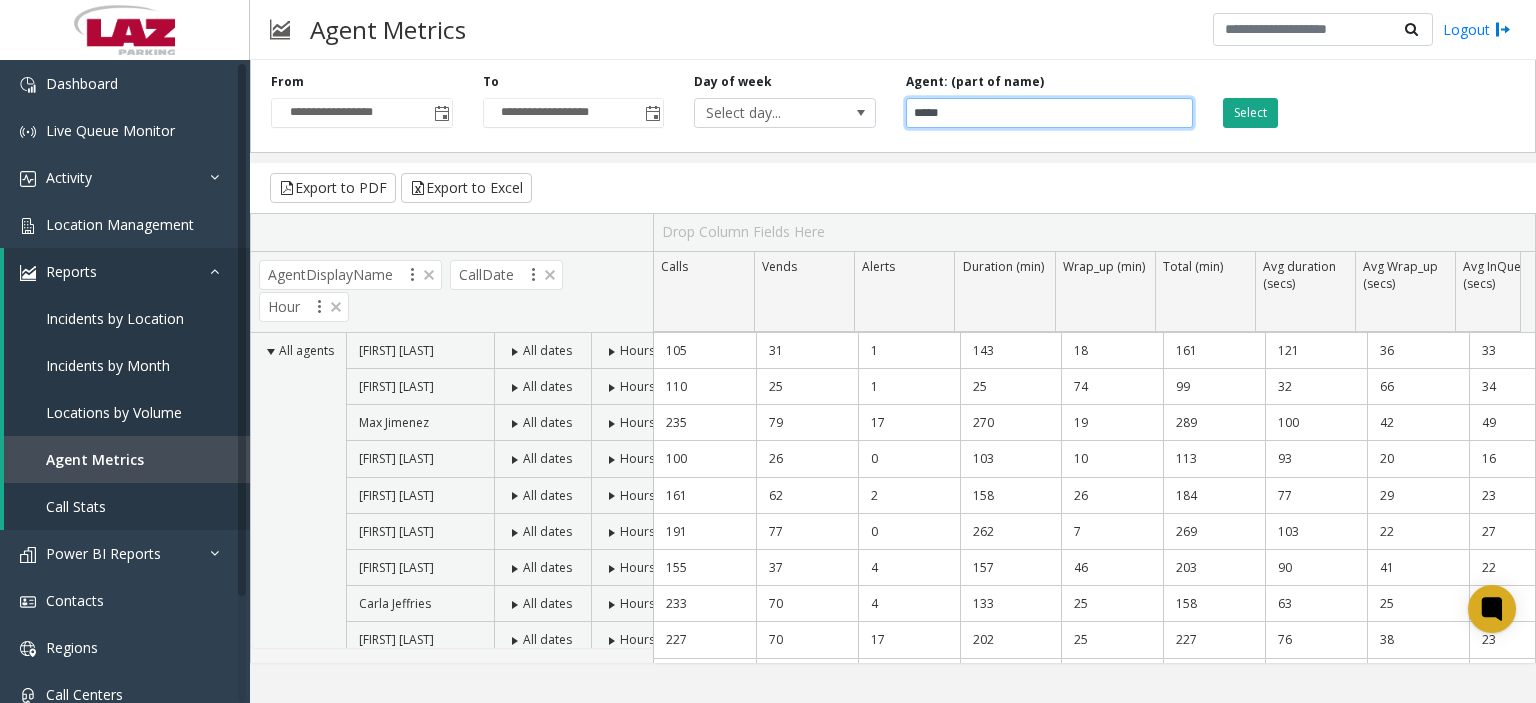 type on "*****" 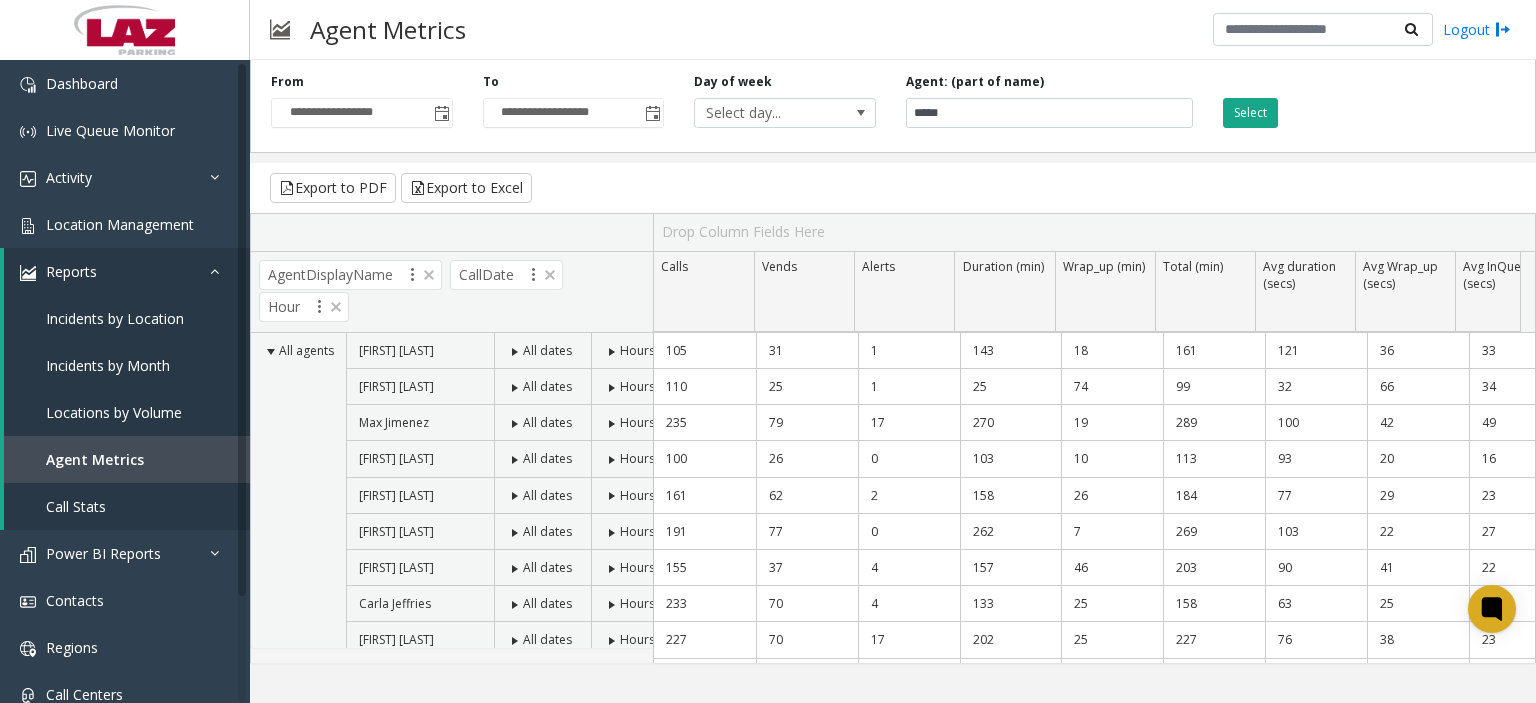 click on "Select" 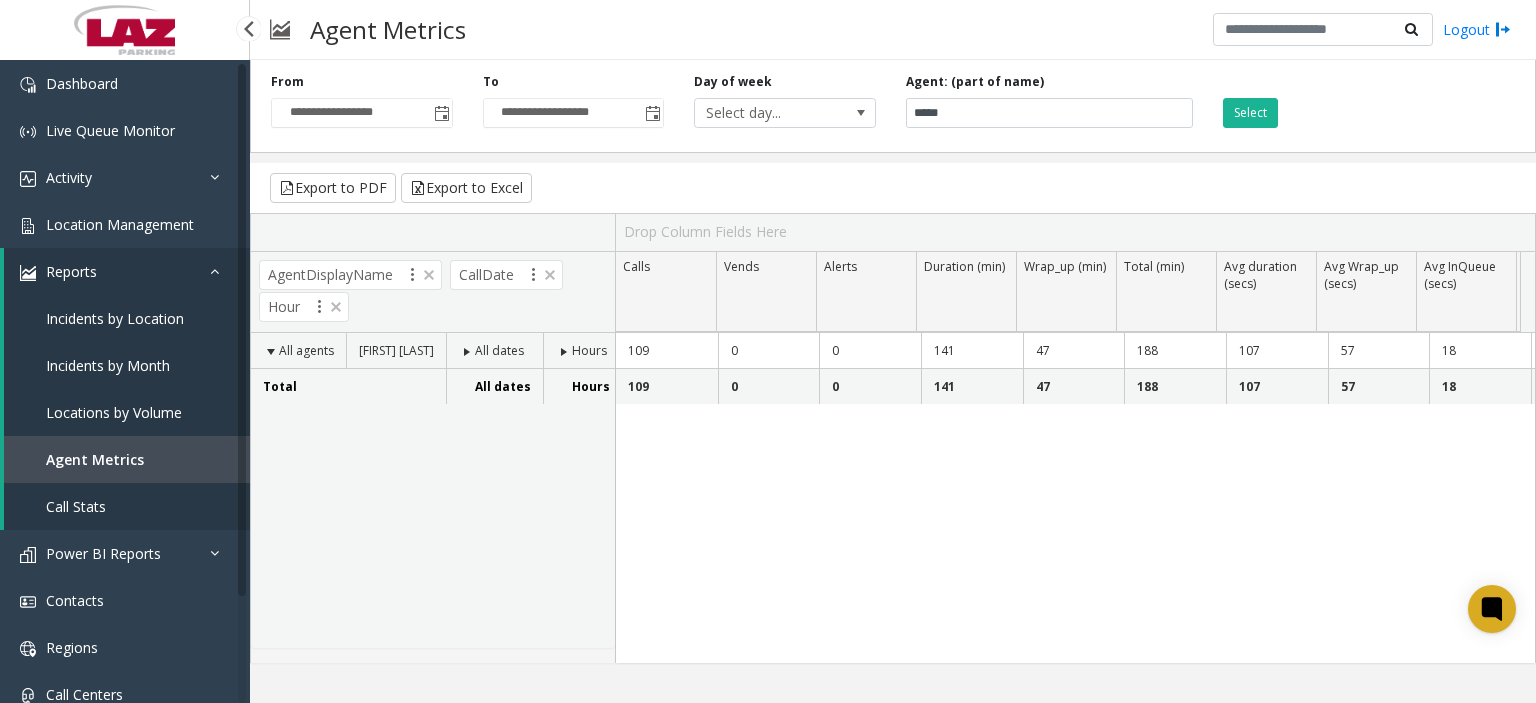 click on "Call Stats" at bounding box center (76, 506) 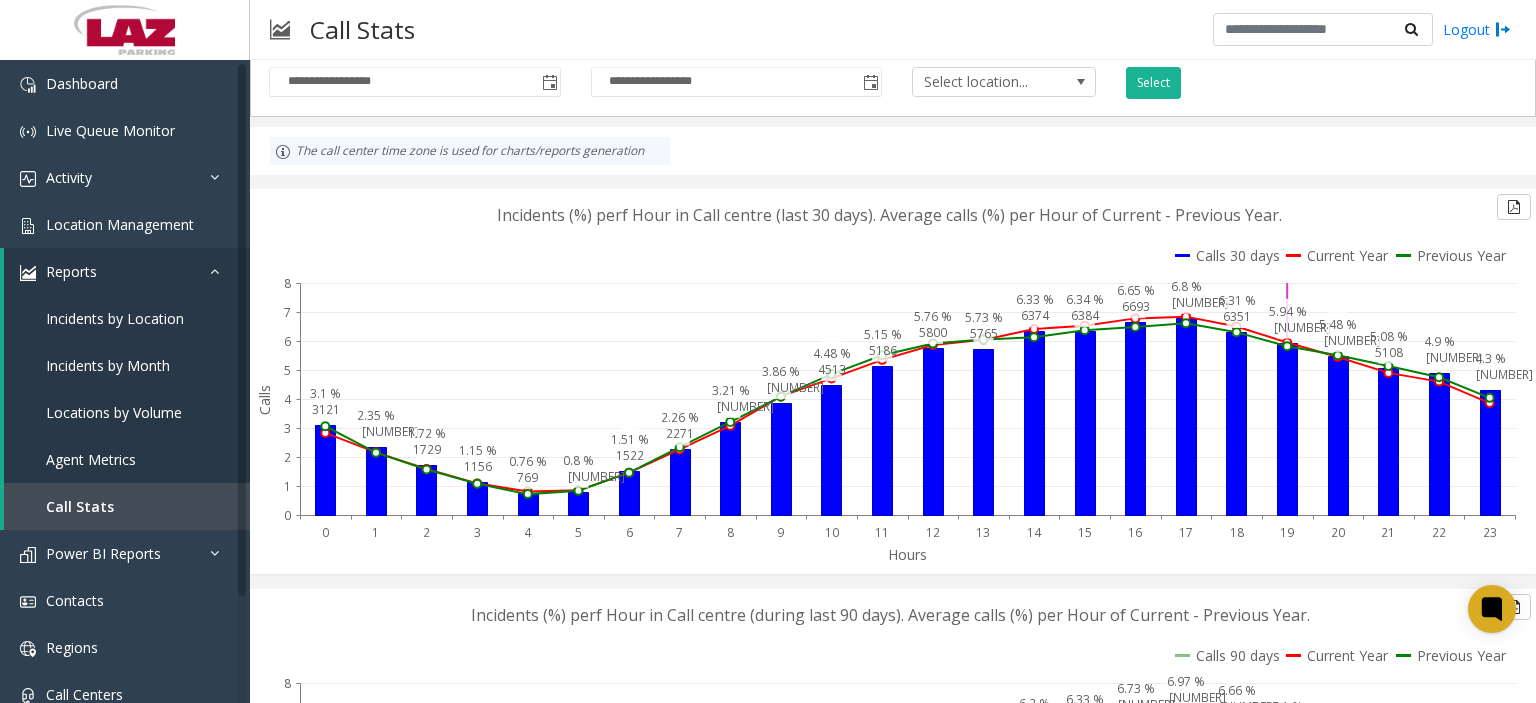 scroll, scrollTop: 0, scrollLeft: 0, axis: both 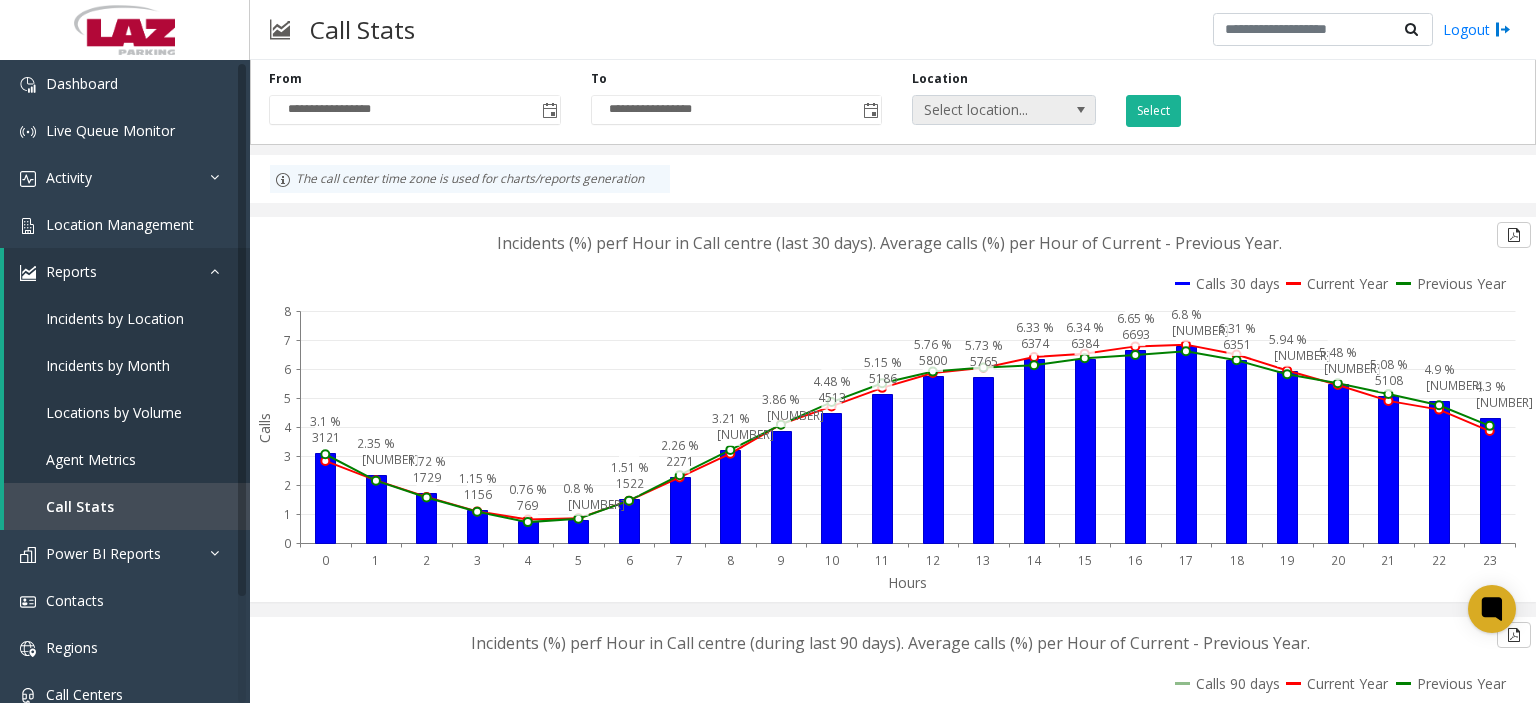 click at bounding box center [1081, 110] 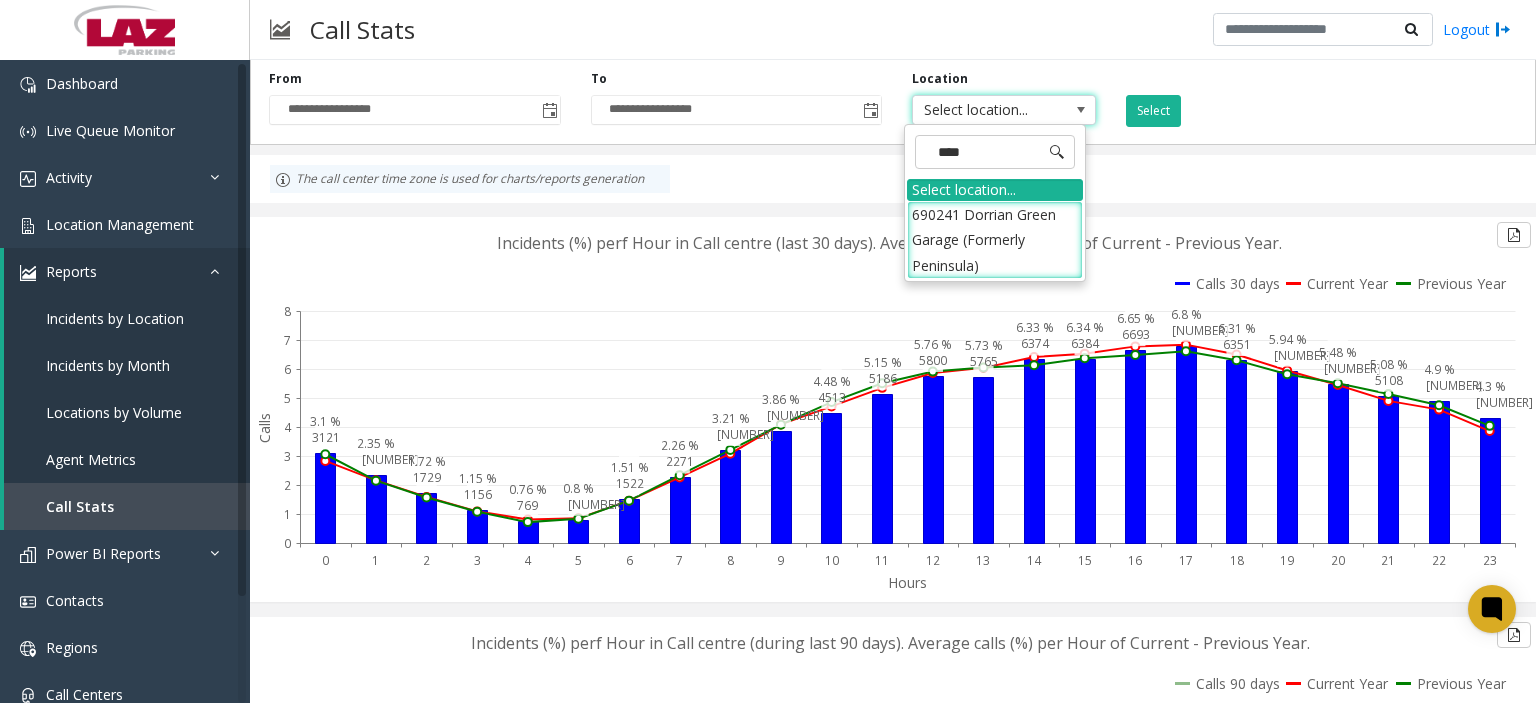 type on "*****" 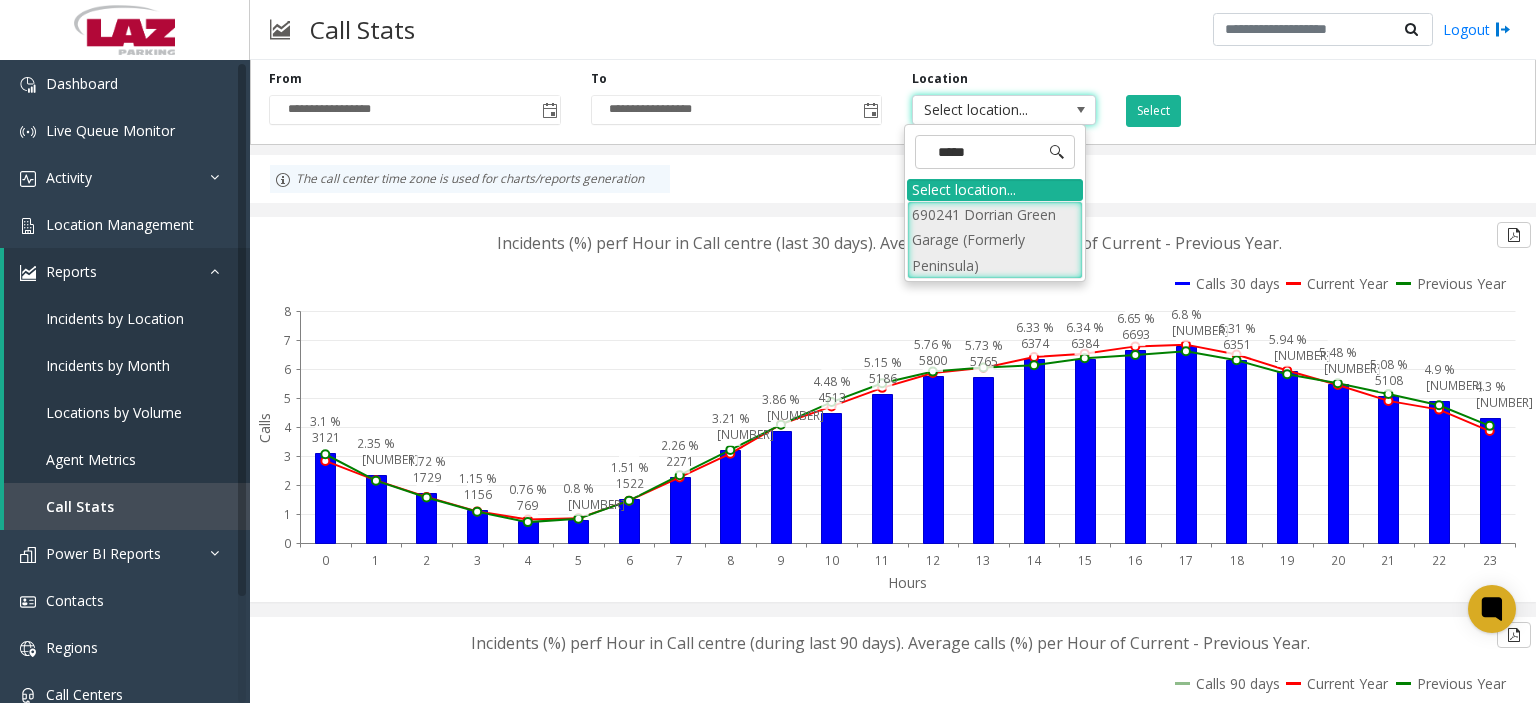 click on "690241 Dorrian Green Garage (Formerly Peninsula)" at bounding box center (995, 240) 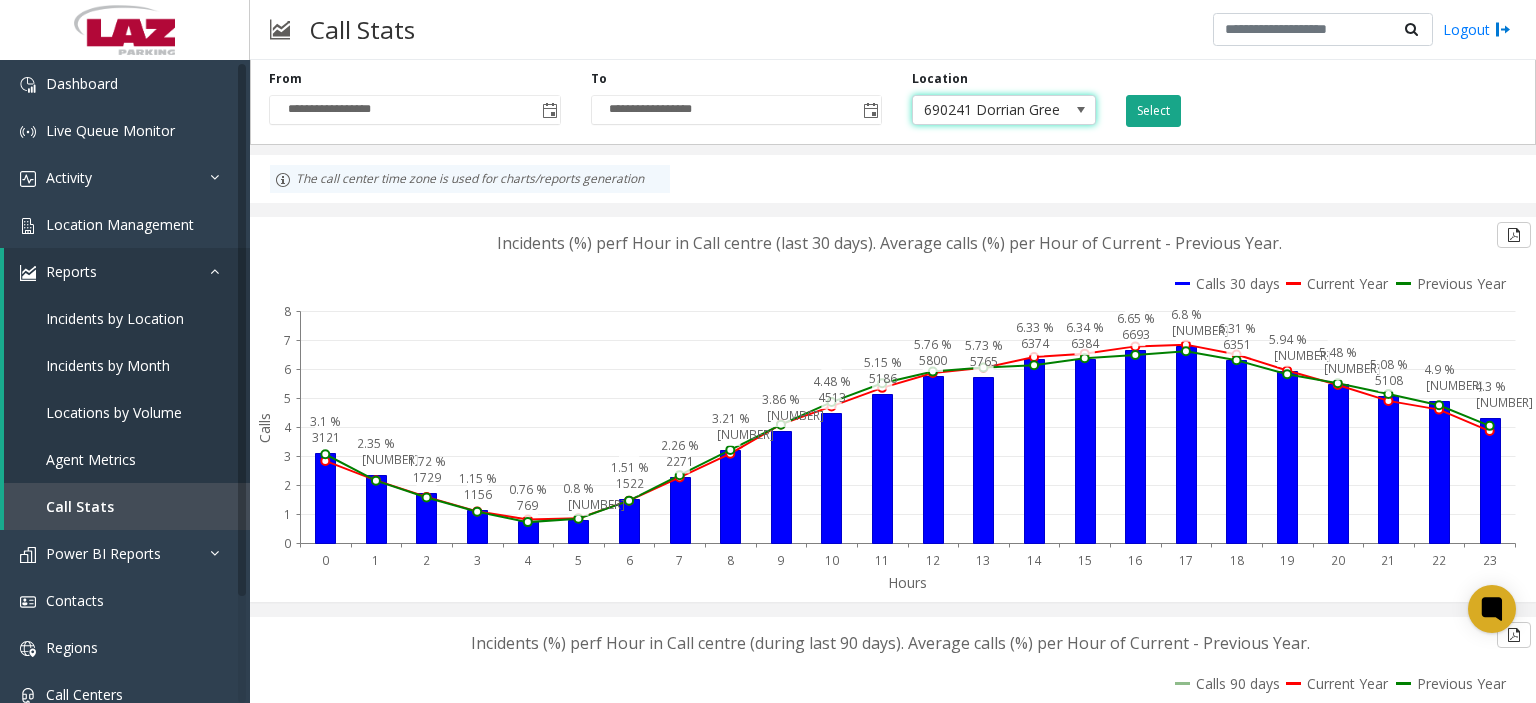 click on "Select" 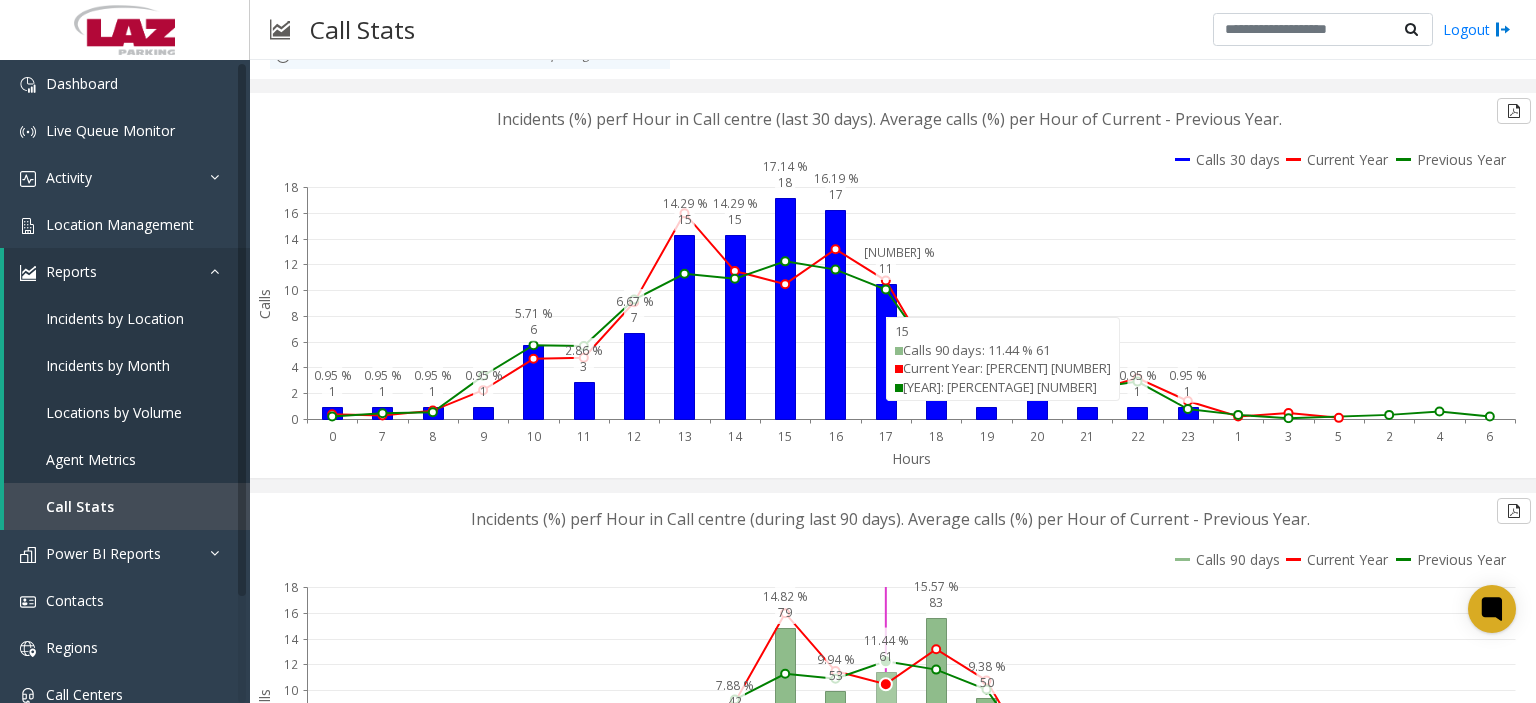 scroll, scrollTop: 0, scrollLeft: 0, axis: both 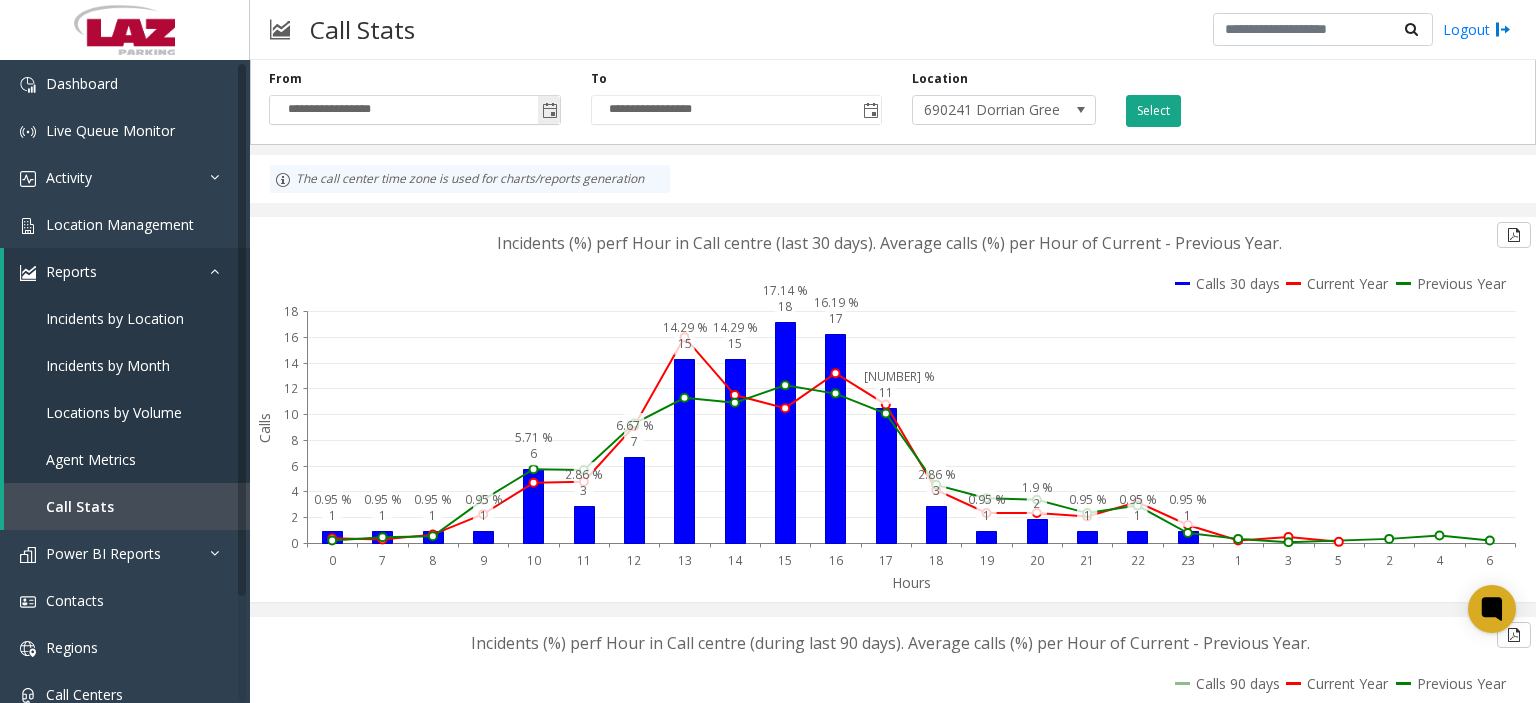 click 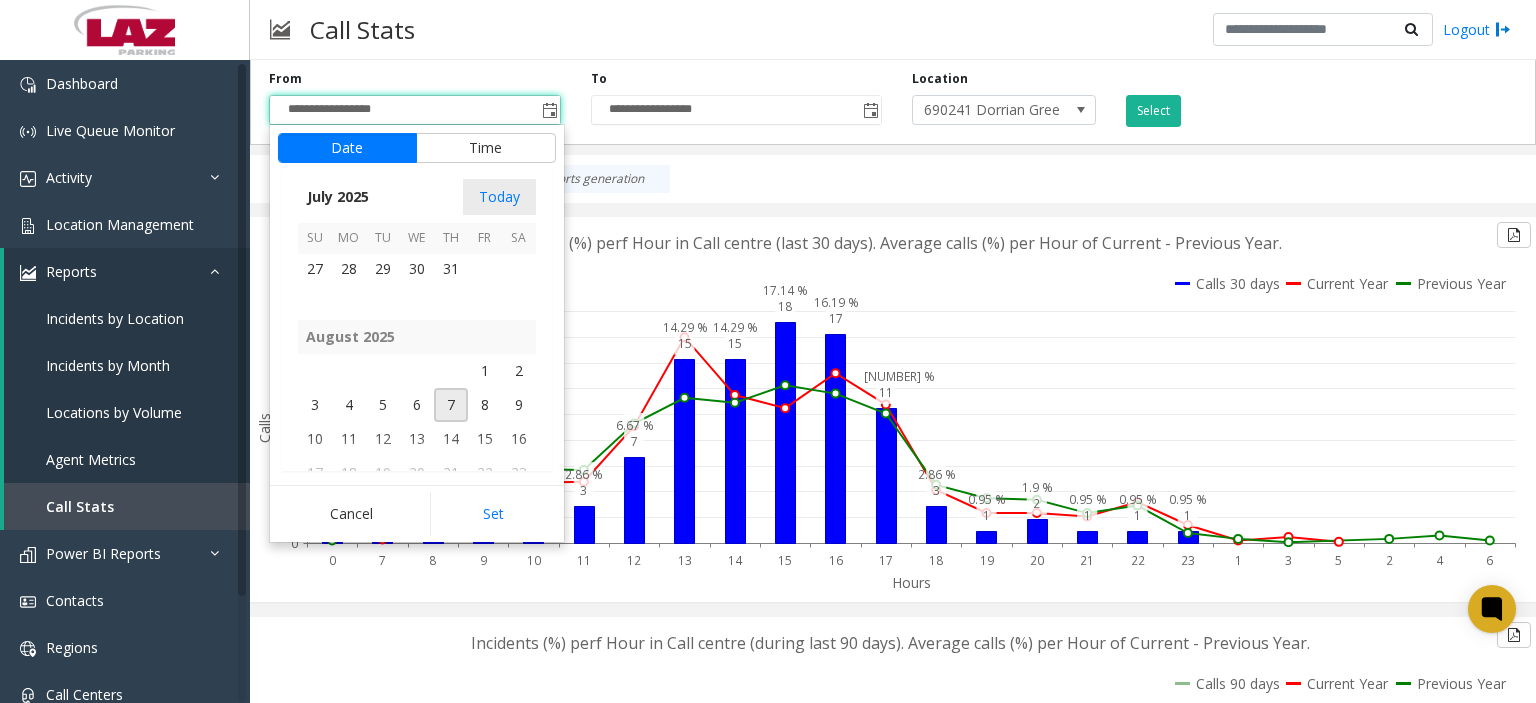 scroll, scrollTop: 358366, scrollLeft: 0, axis: vertical 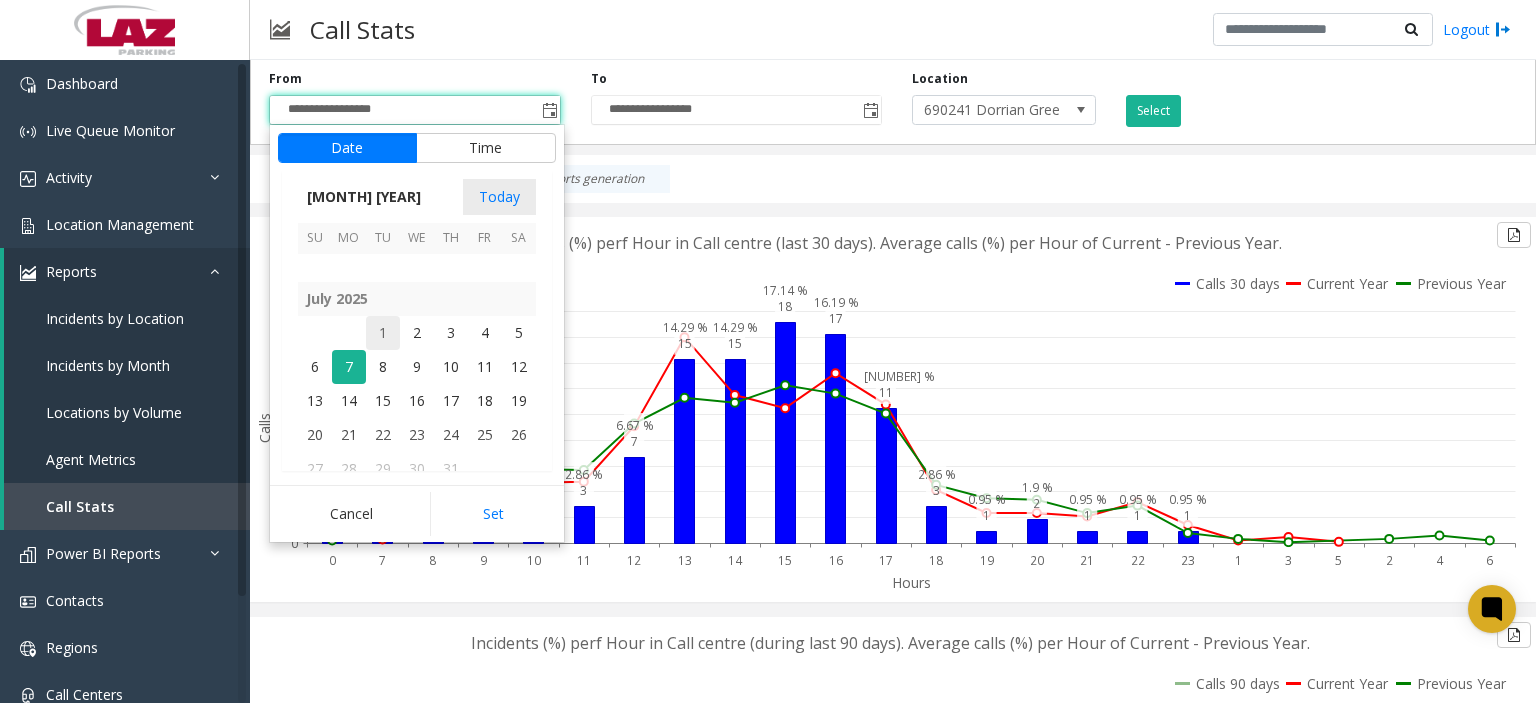 click on "1" at bounding box center (383, 333) 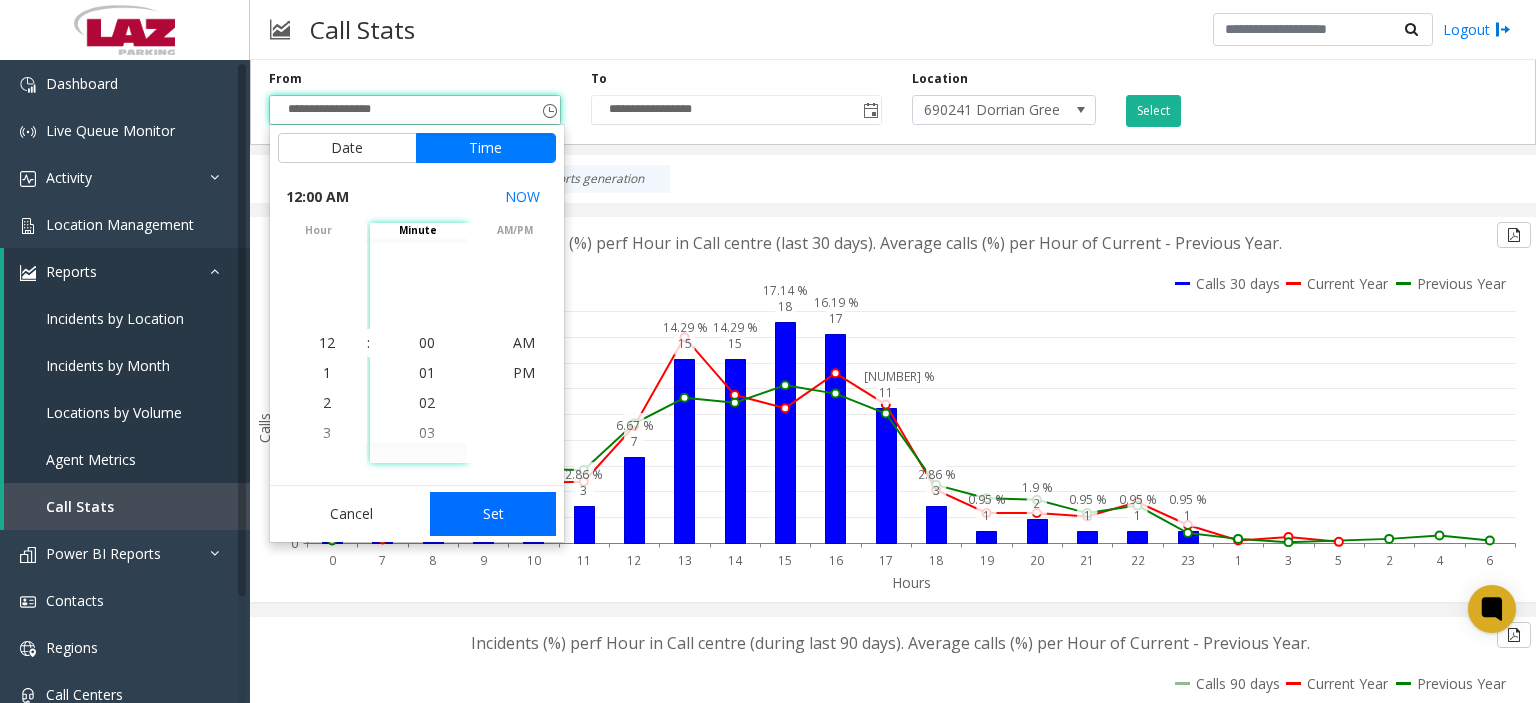 click on "Set" 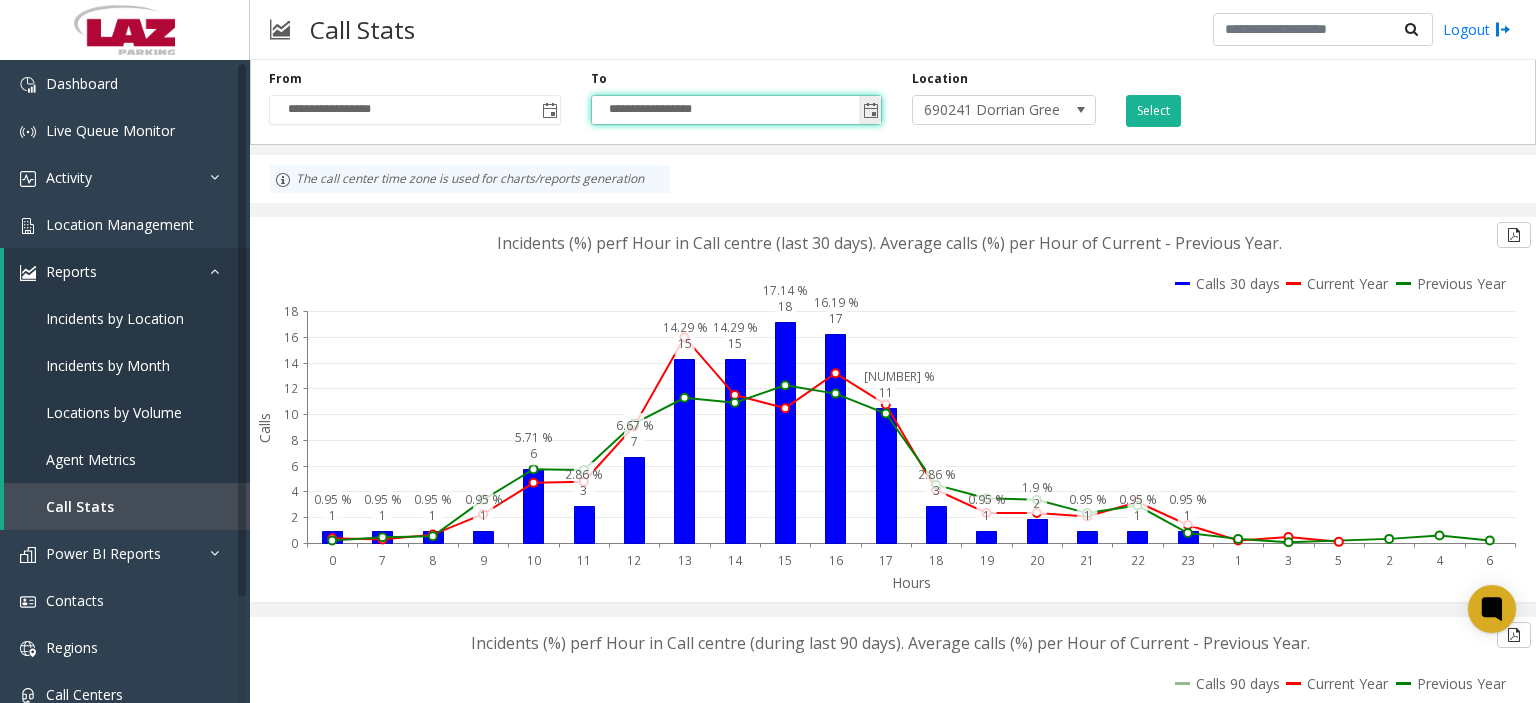 click on "**********" at bounding box center (737, 110) 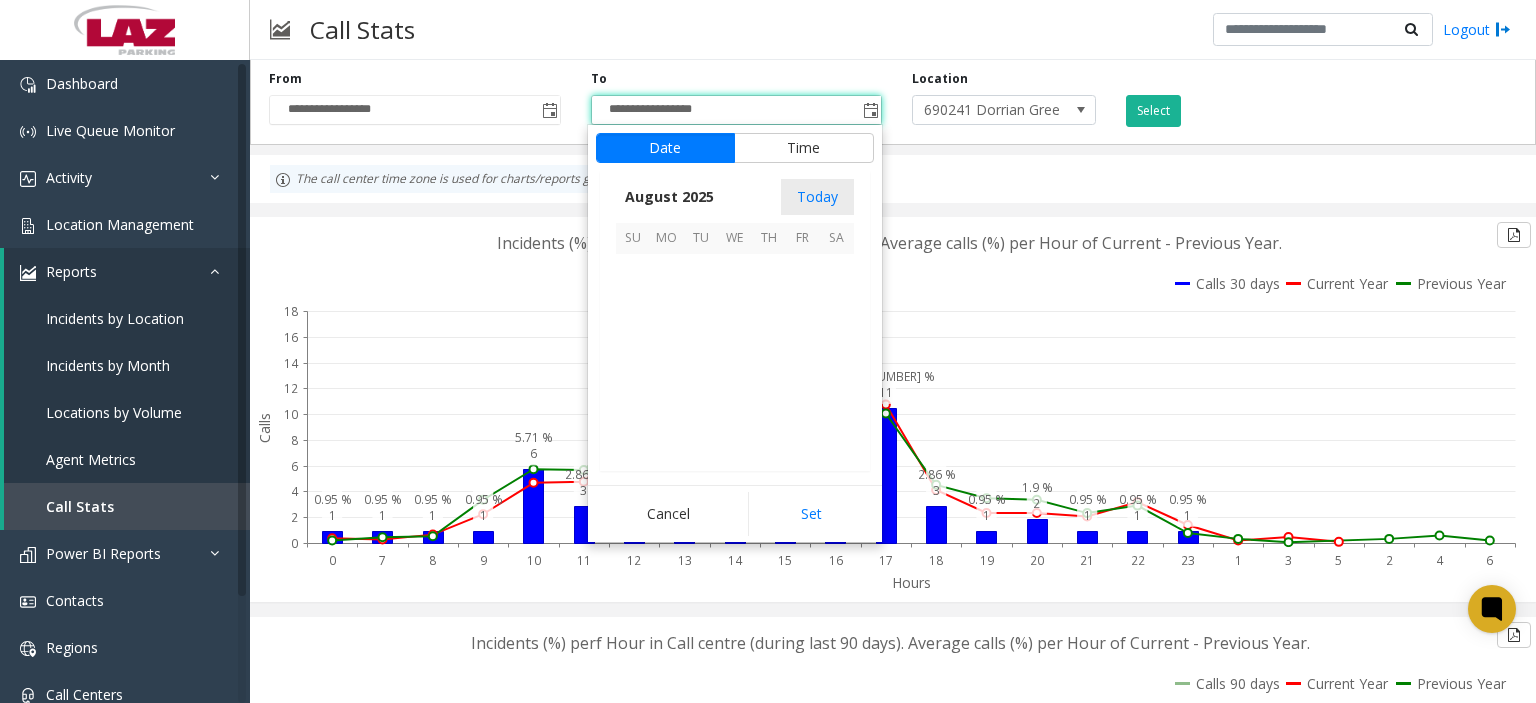 scroll, scrollTop: 358666, scrollLeft: 0, axis: vertical 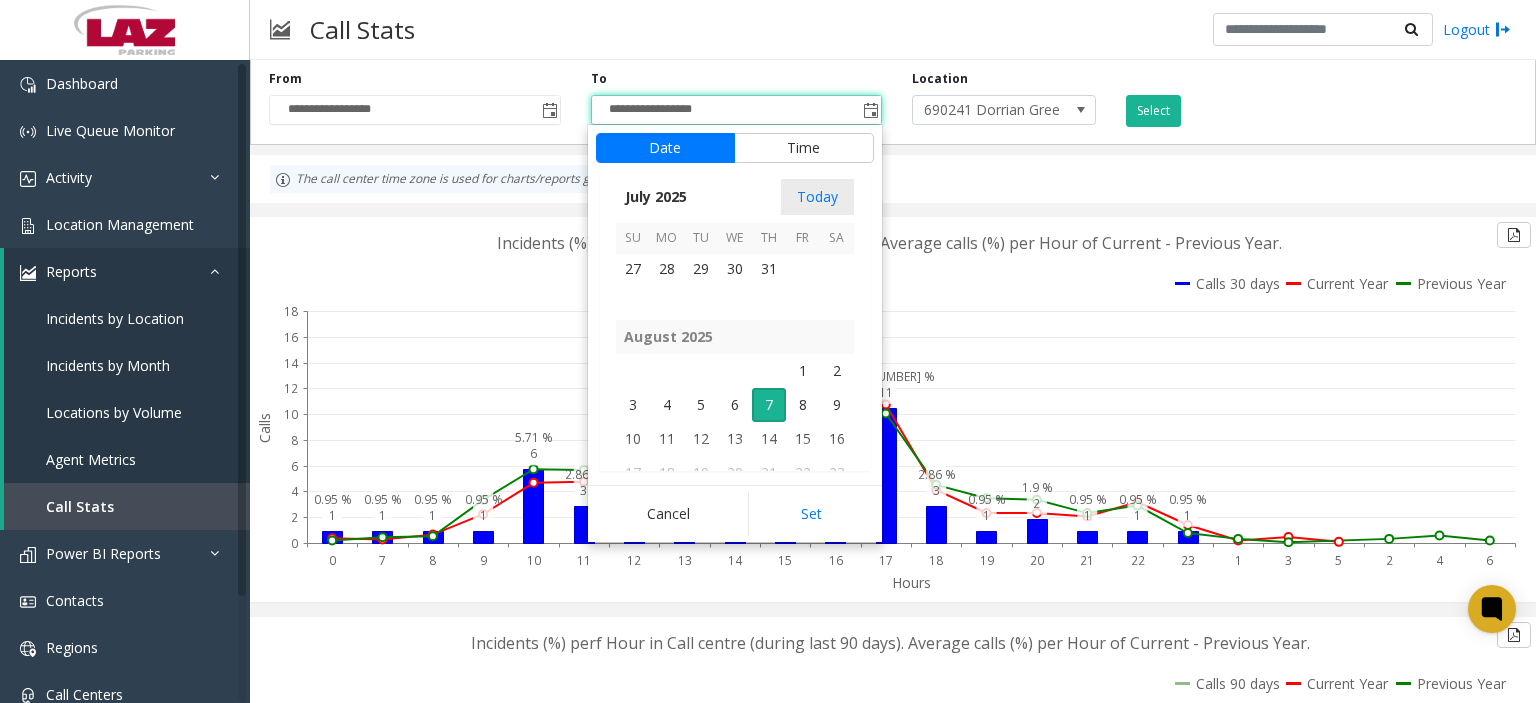 click on "31" at bounding box center (769, 269) 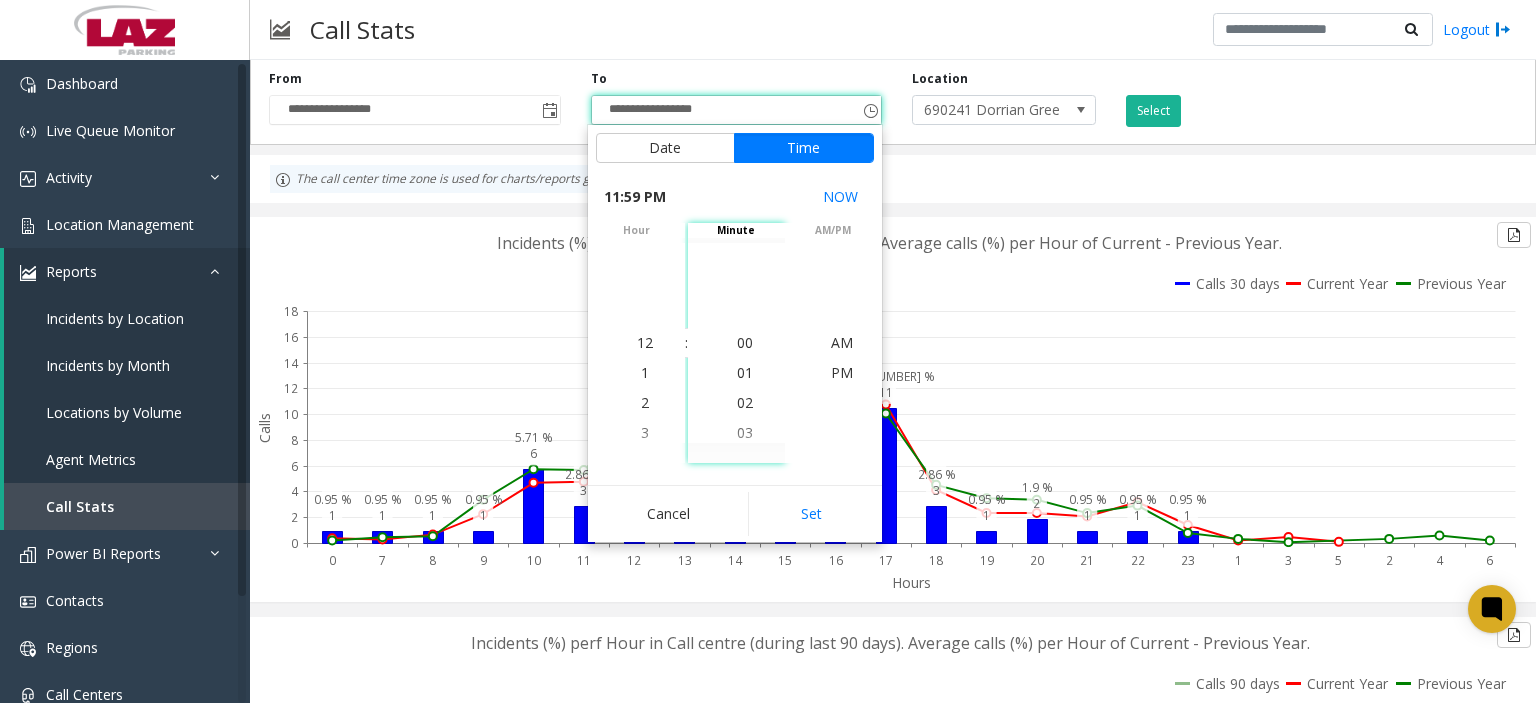 scroll, scrollTop: 358428, scrollLeft: 0, axis: vertical 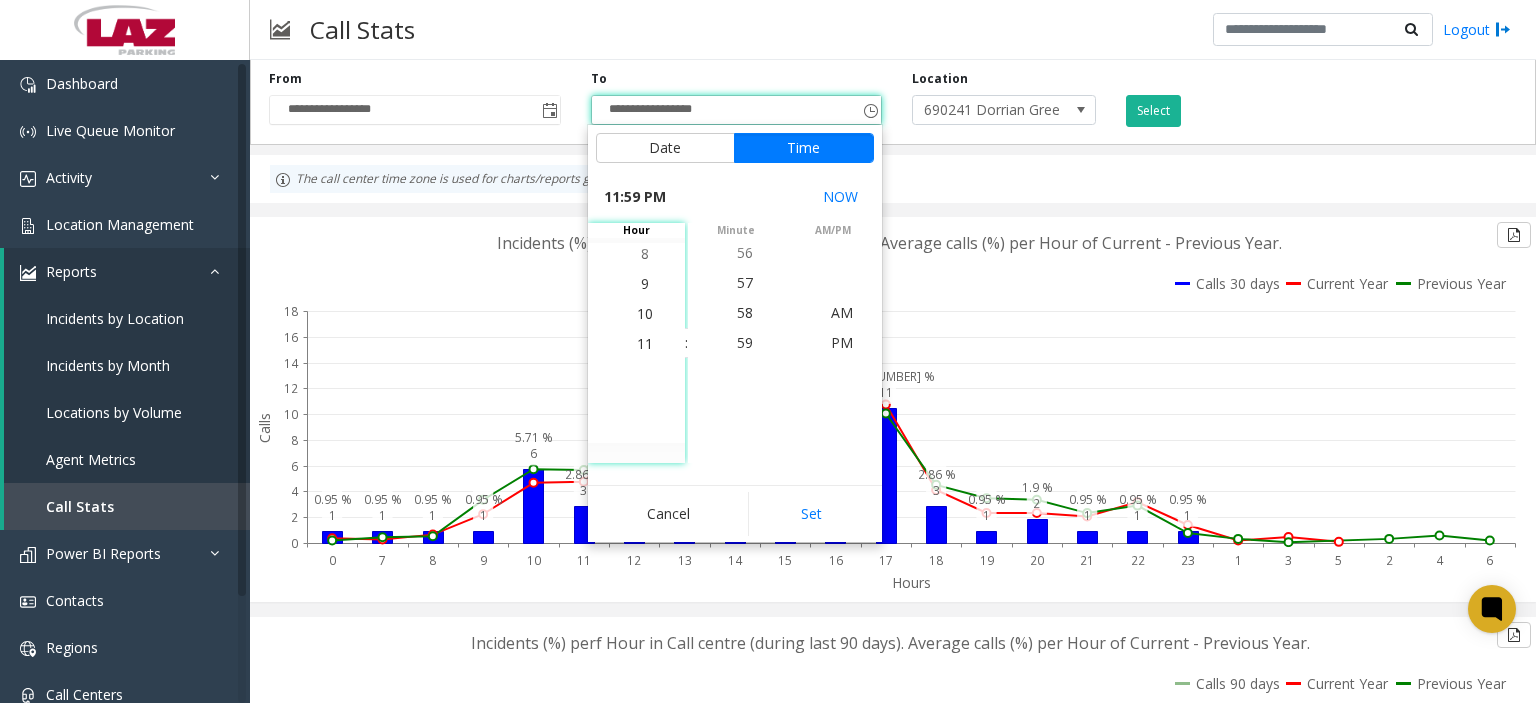 click on "Set" 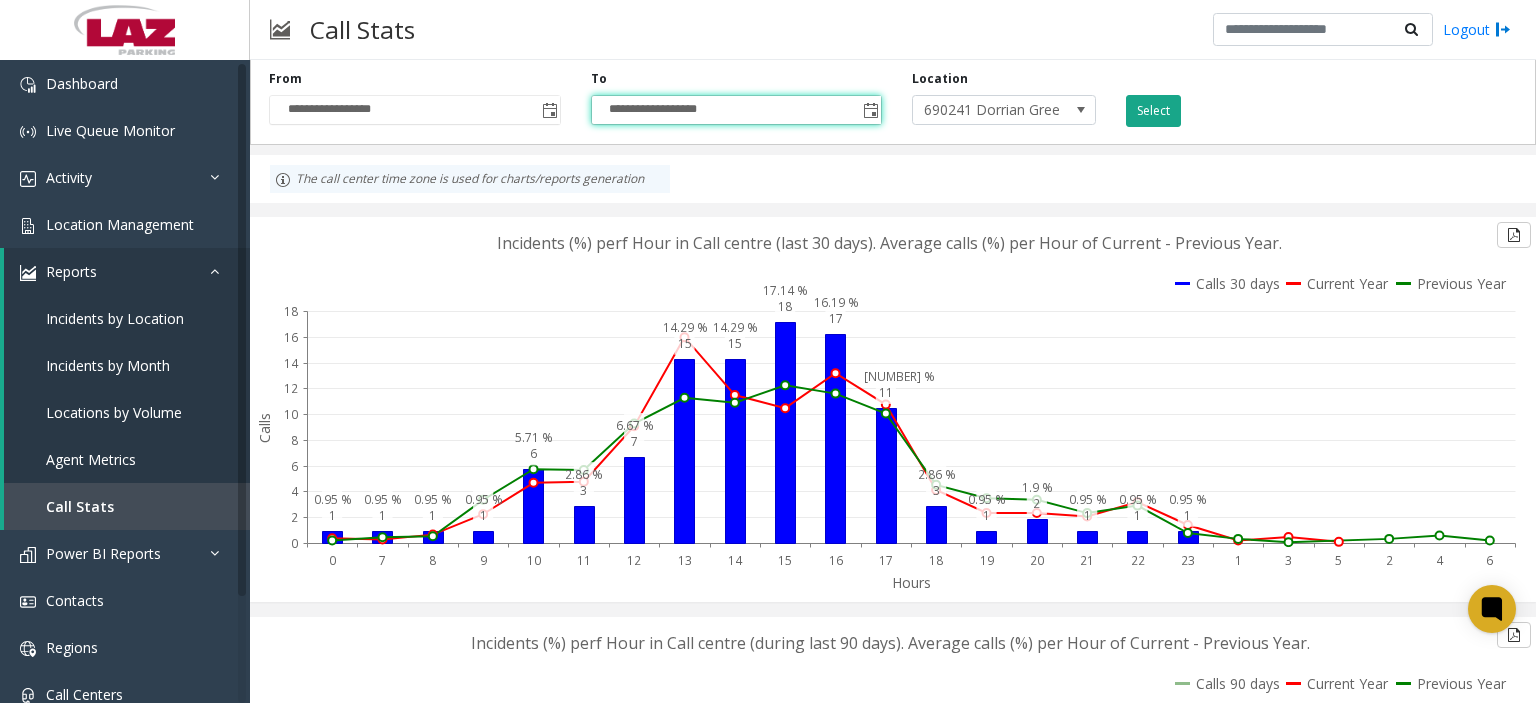 click on "Select" 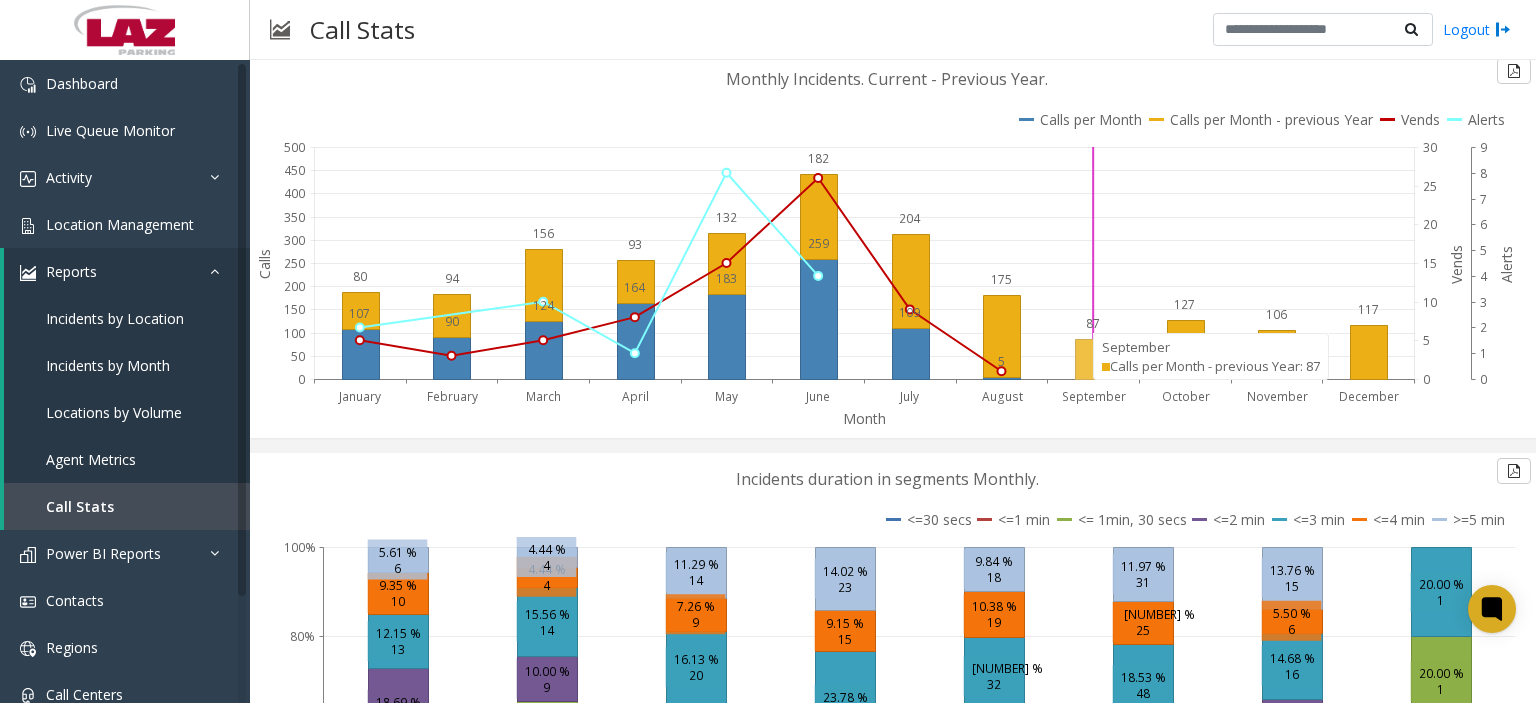scroll, scrollTop: 1800, scrollLeft: 0, axis: vertical 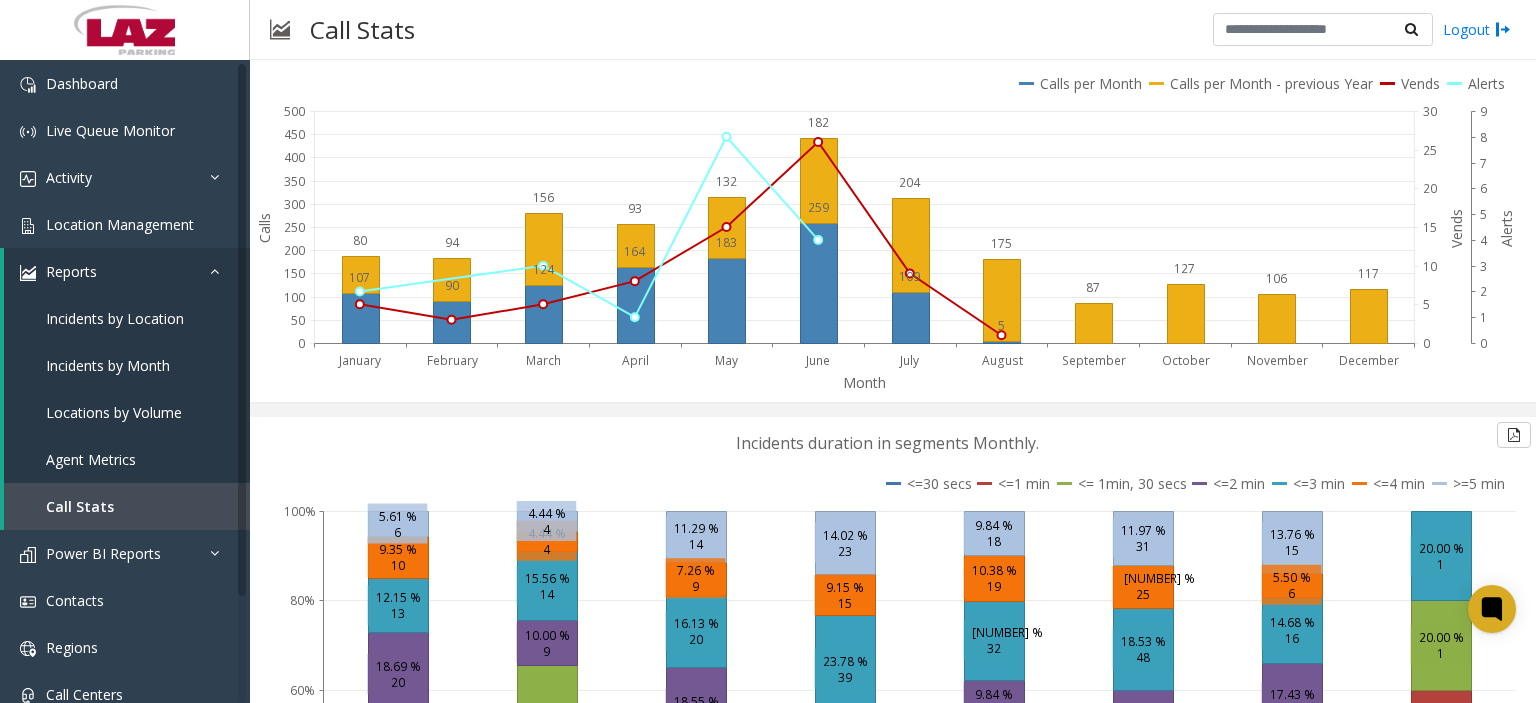 drag, startPoint x: 1068, startPoint y: 353, endPoint x: 980, endPoint y: 419, distance: 110 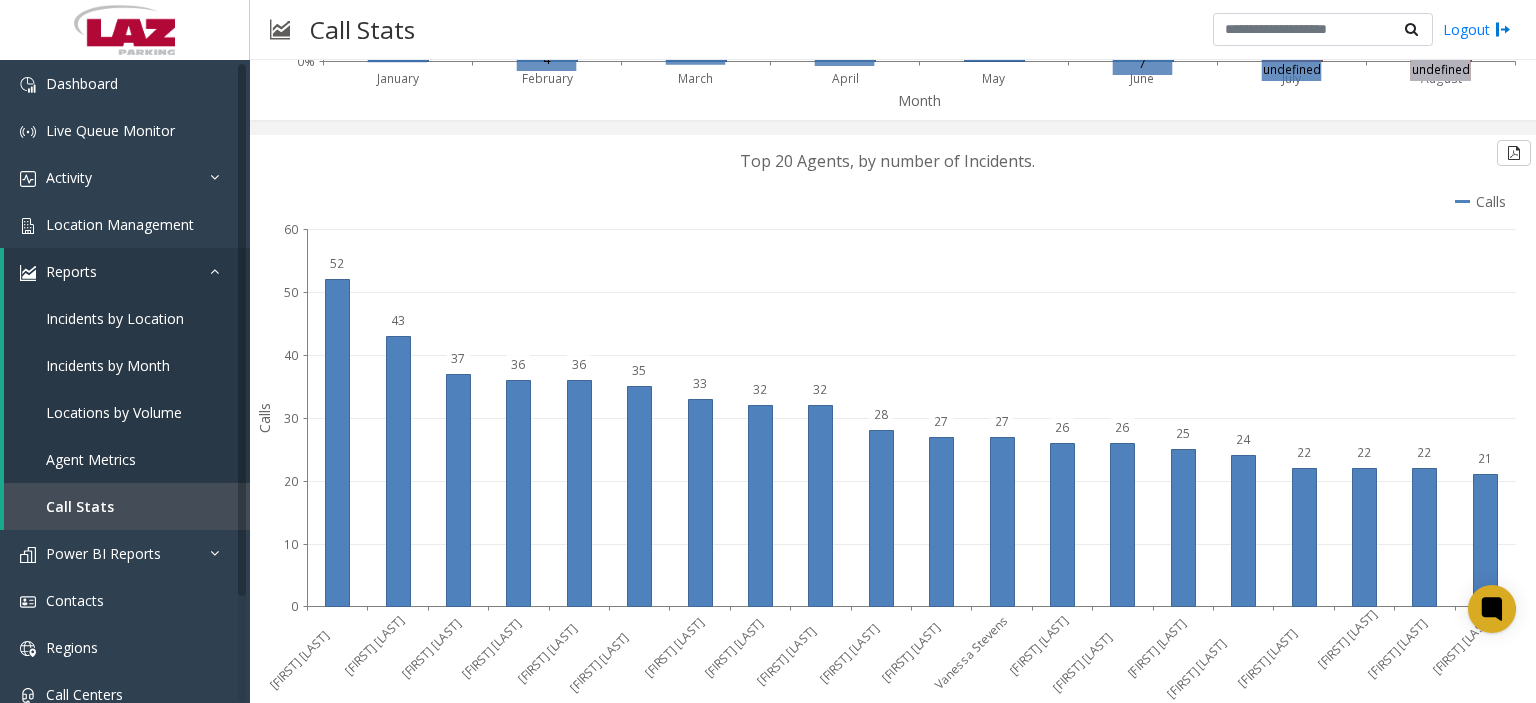 scroll, scrollTop: 2700, scrollLeft: 0, axis: vertical 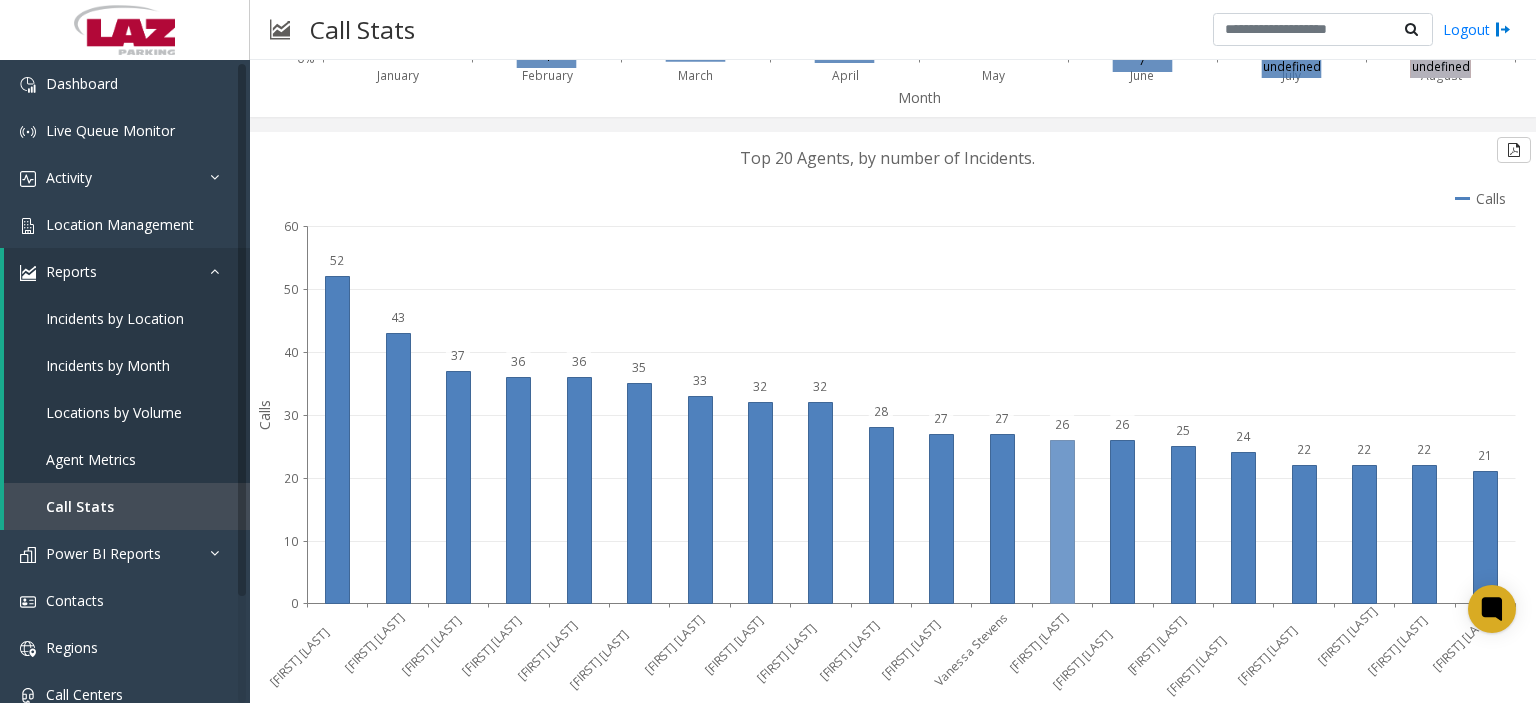 drag, startPoint x: 1049, startPoint y: 453, endPoint x: 968, endPoint y: 364, distance: 120.34118 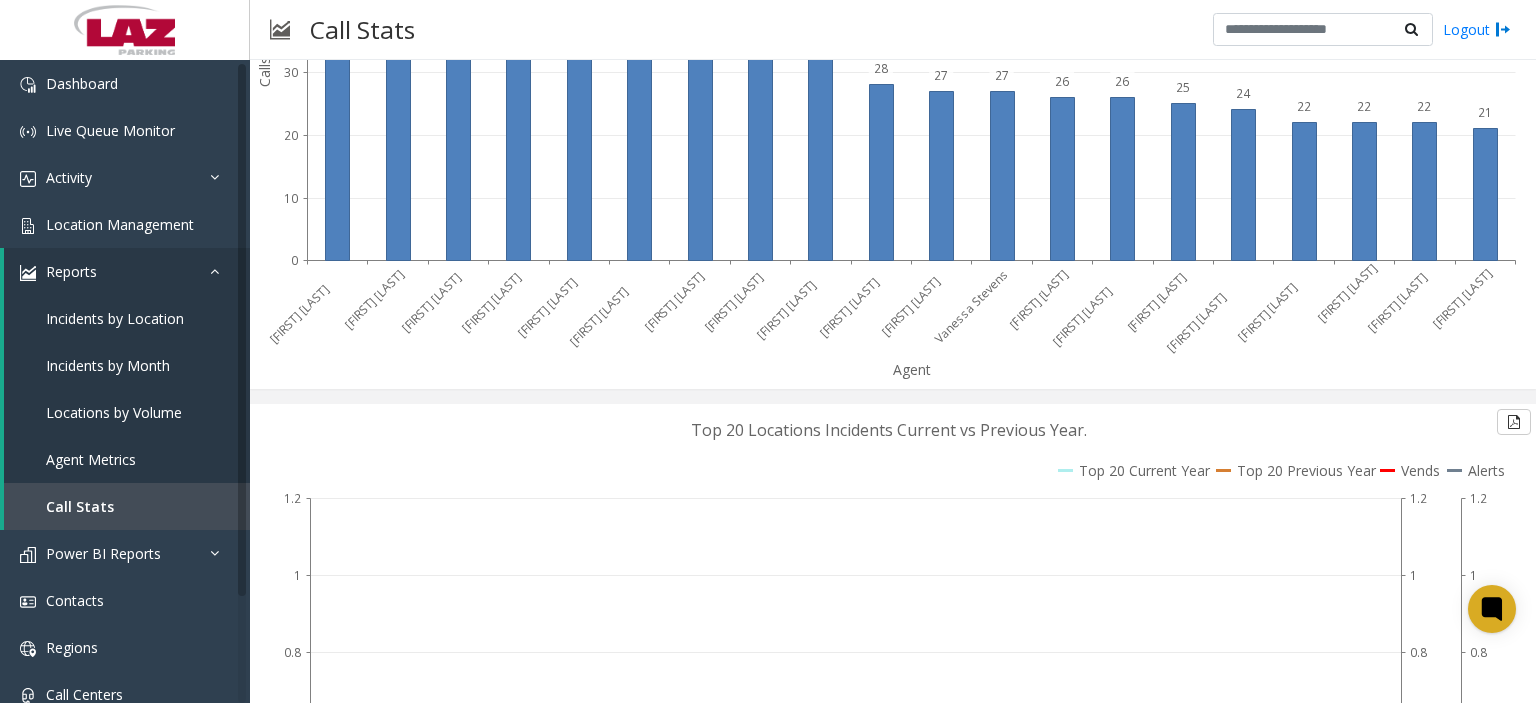 scroll, scrollTop: 2843, scrollLeft: 0, axis: vertical 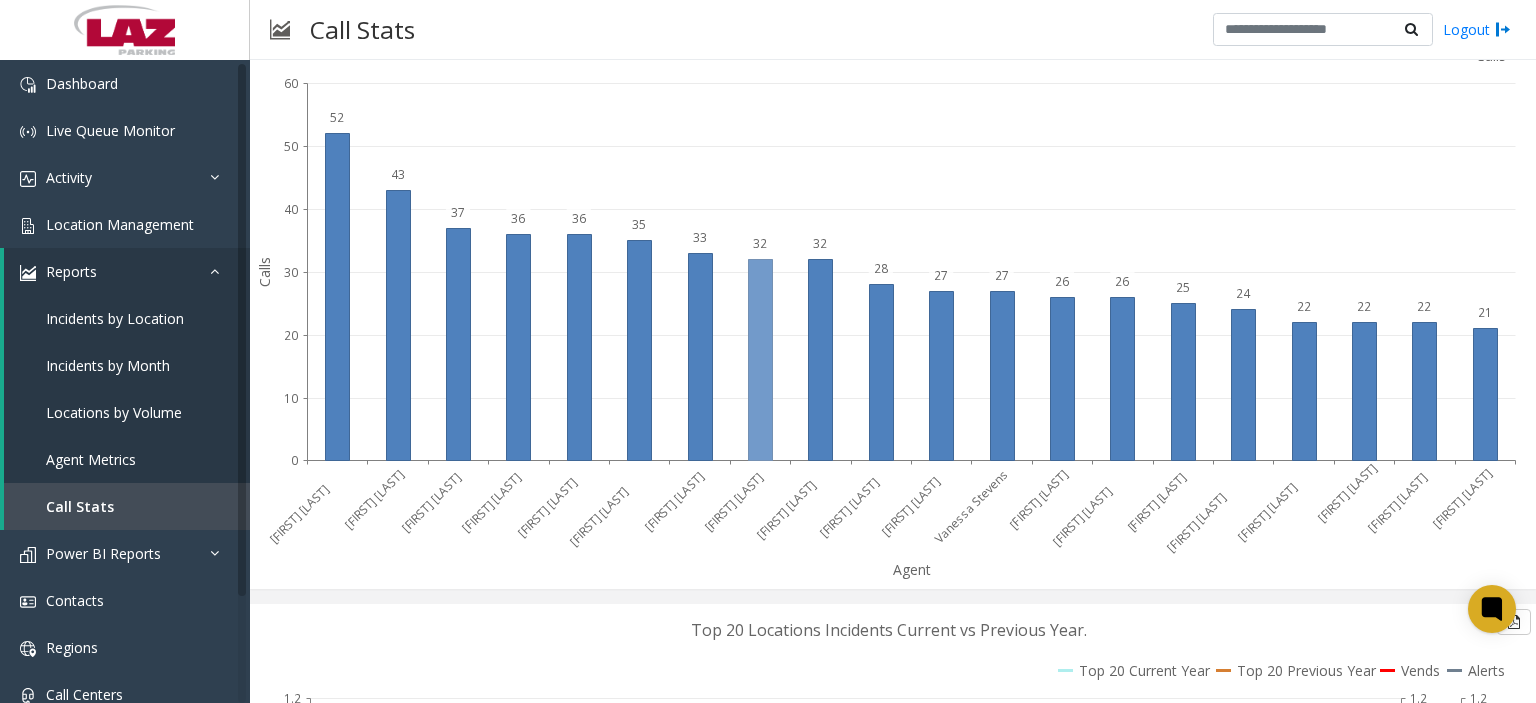 click 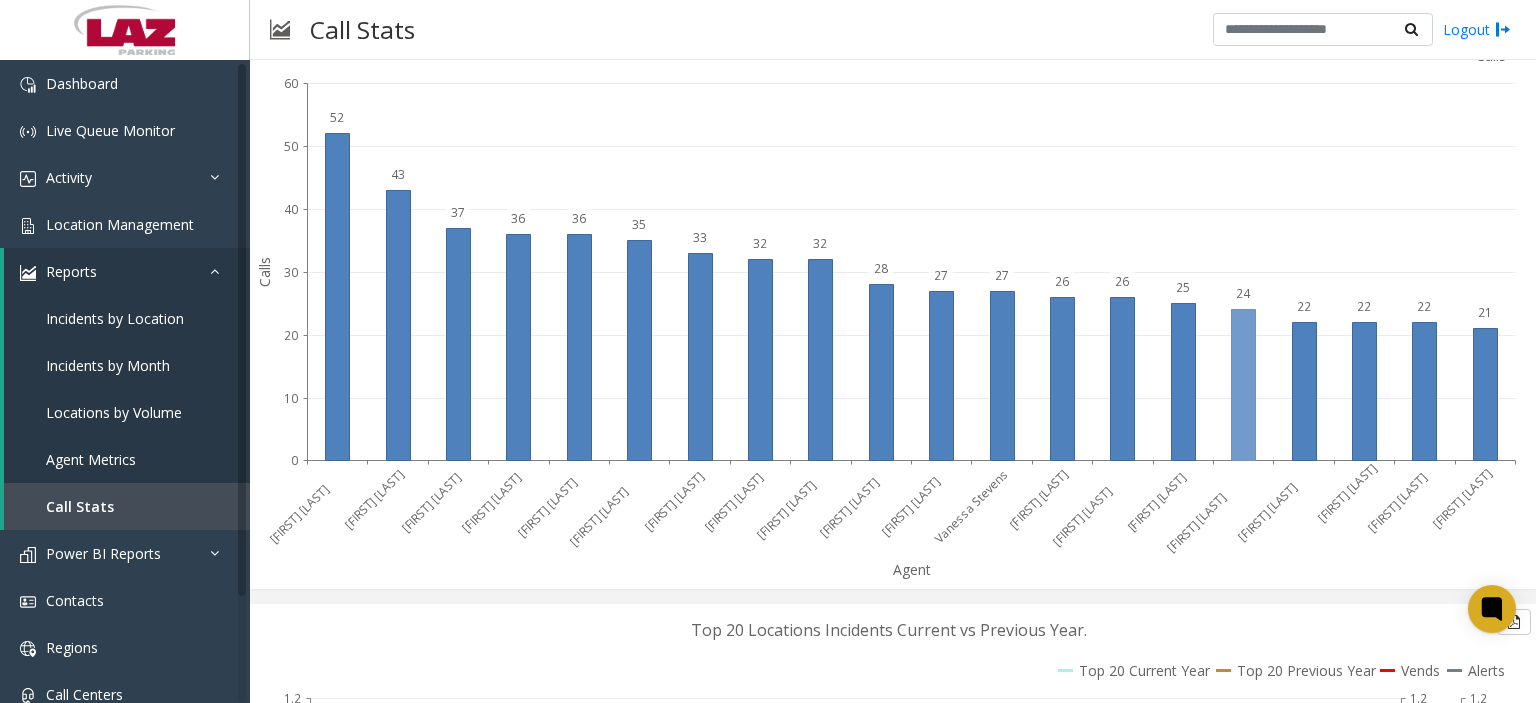 scroll, scrollTop: 2343, scrollLeft: 0, axis: vertical 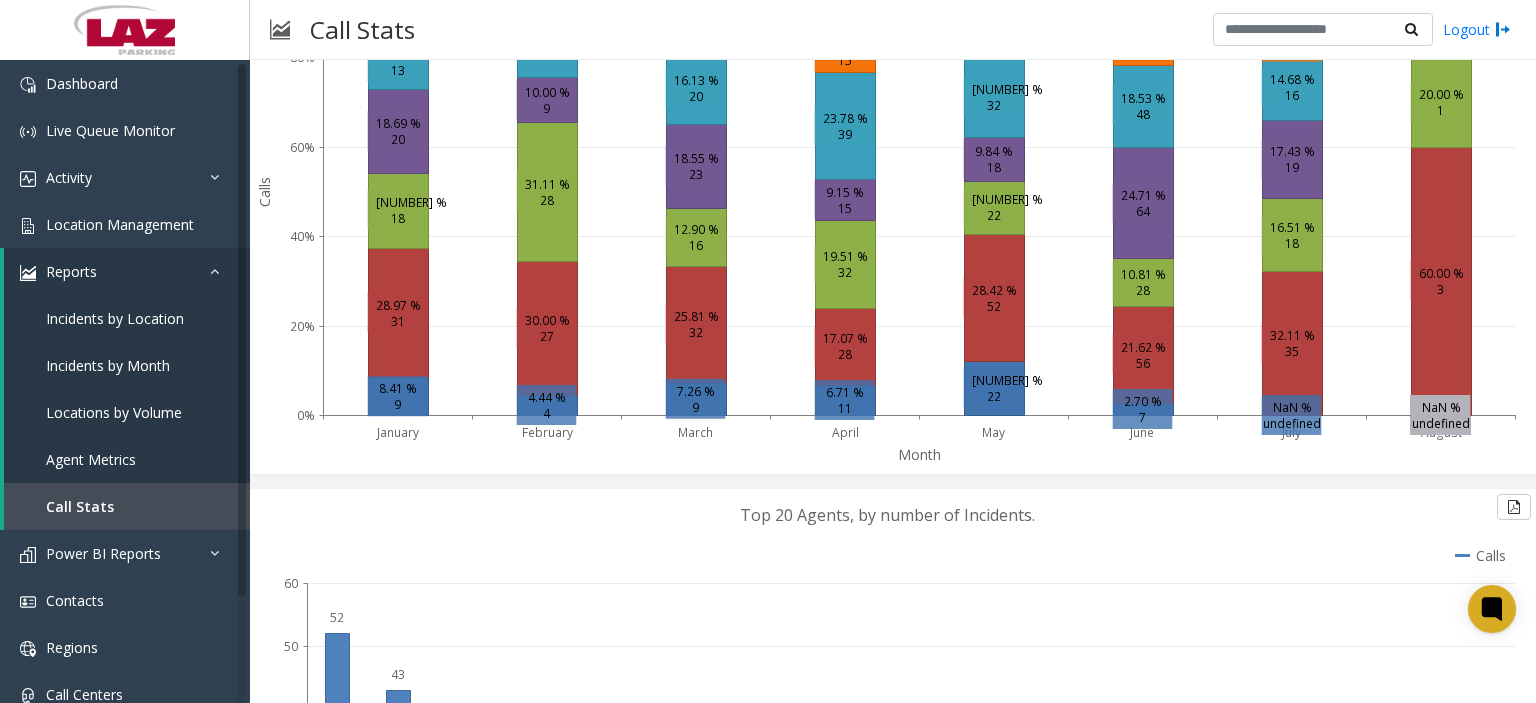 drag, startPoint x: 1098, startPoint y: 510, endPoint x: 960, endPoint y: 467, distance: 144.54411 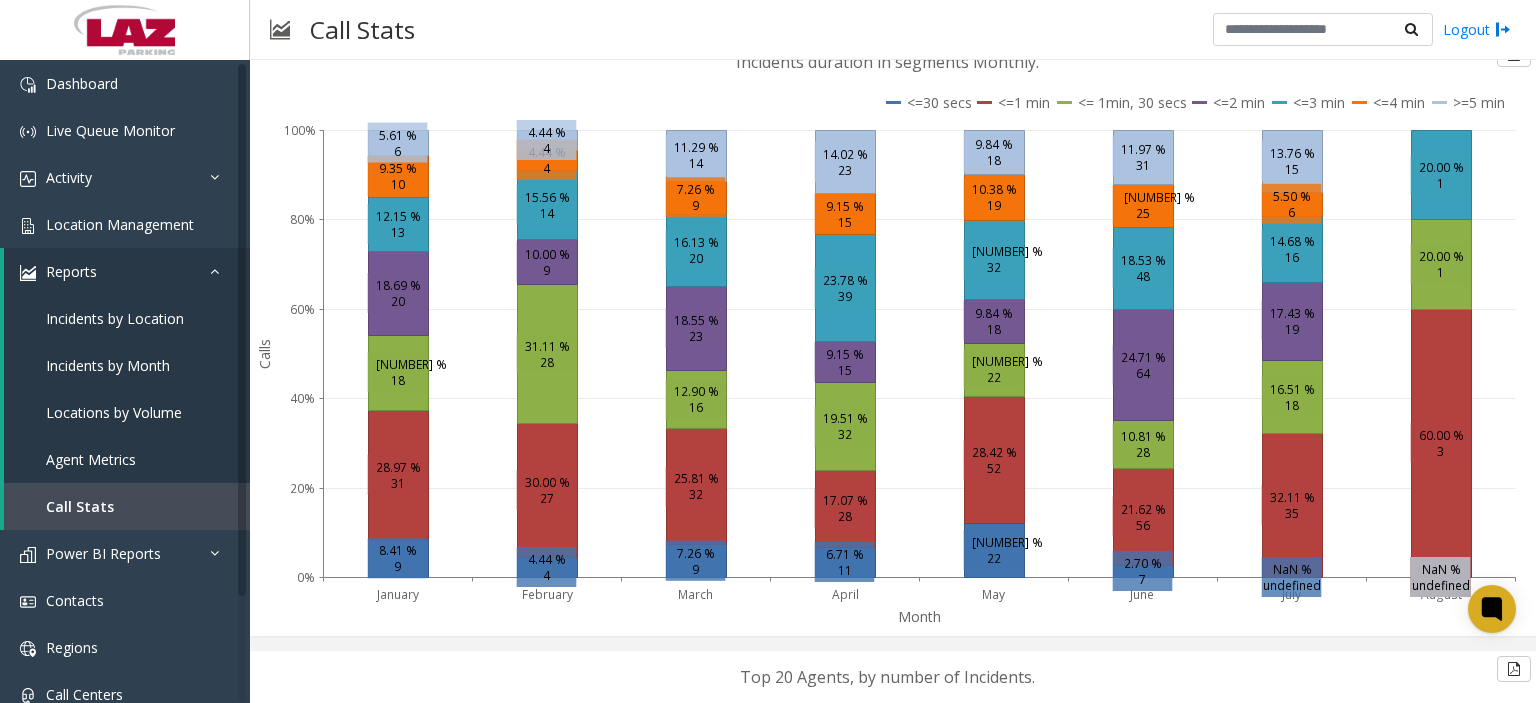 scroll, scrollTop: 2243, scrollLeft: 0, axis: vertical 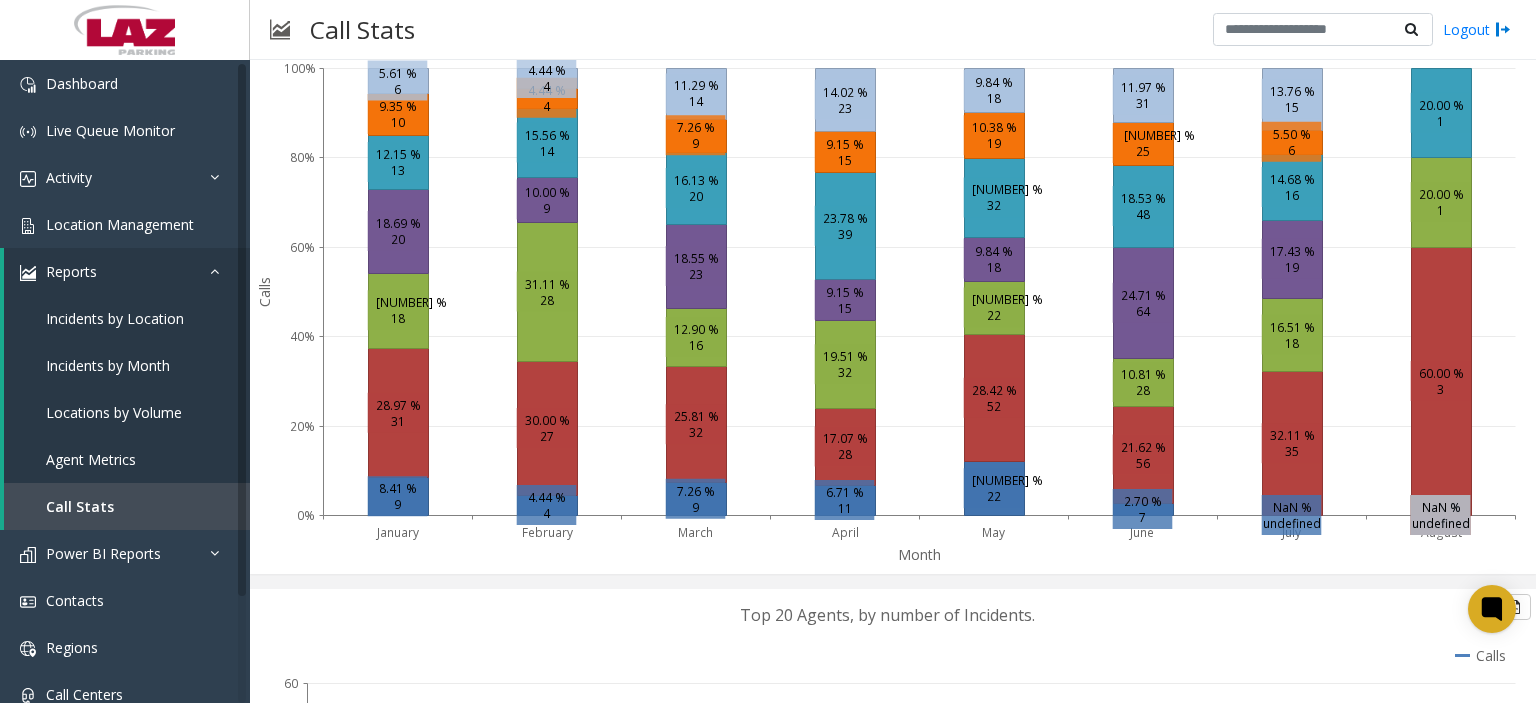 drag, startPoint x: 1306, startPoint y: 563, endPoint x: 1321, endPoint y: 558, distance: 15.811388 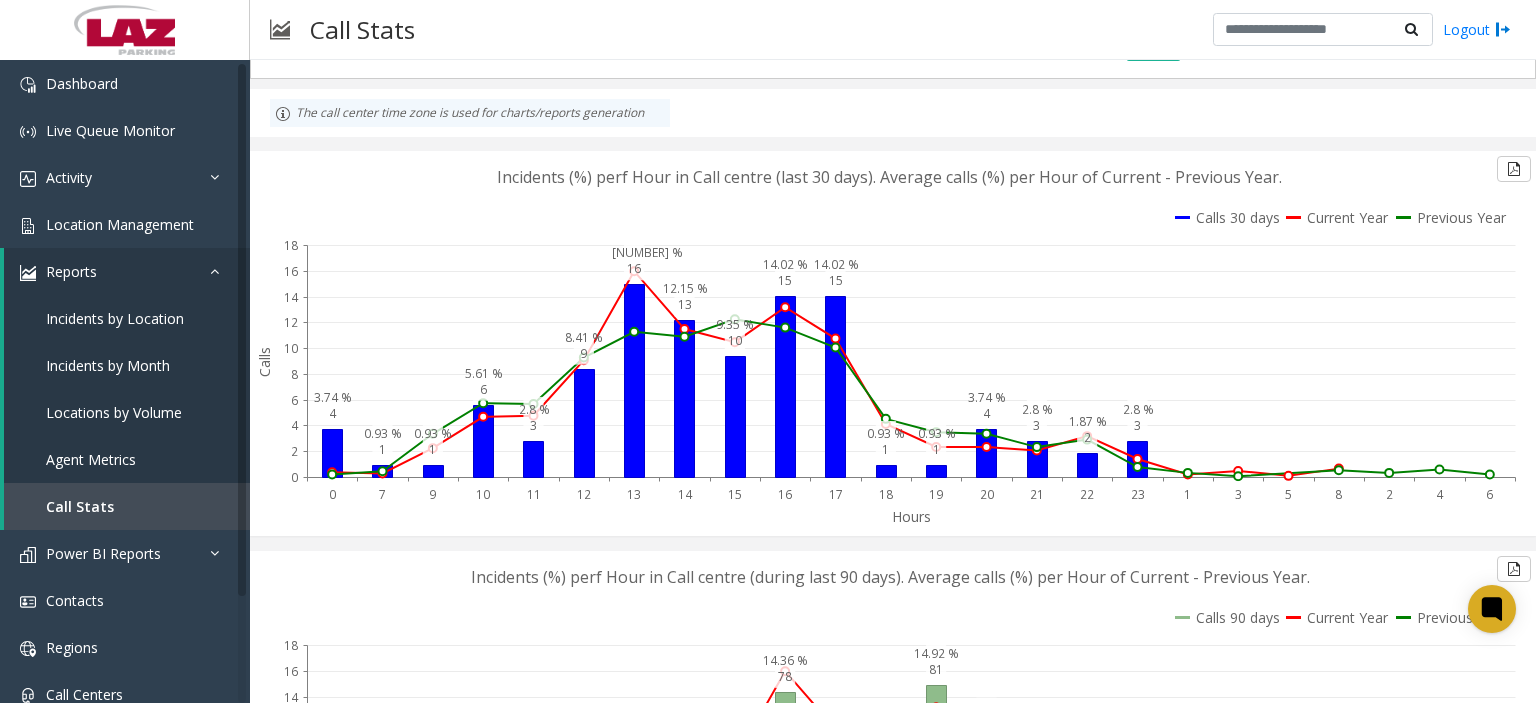 scroll, scrollTop: 0, scrollLeft: 0, axis: both 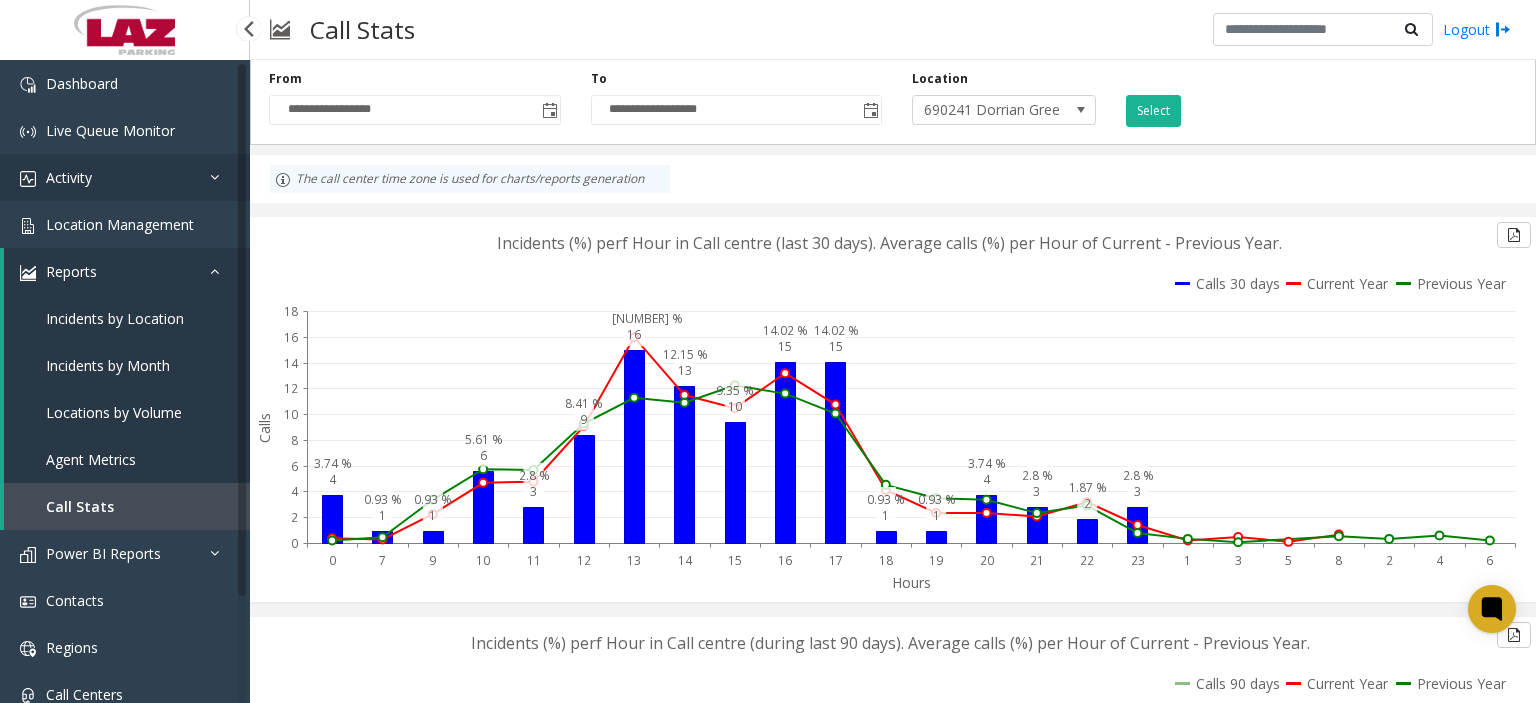 click at bounding box center (220, 177) 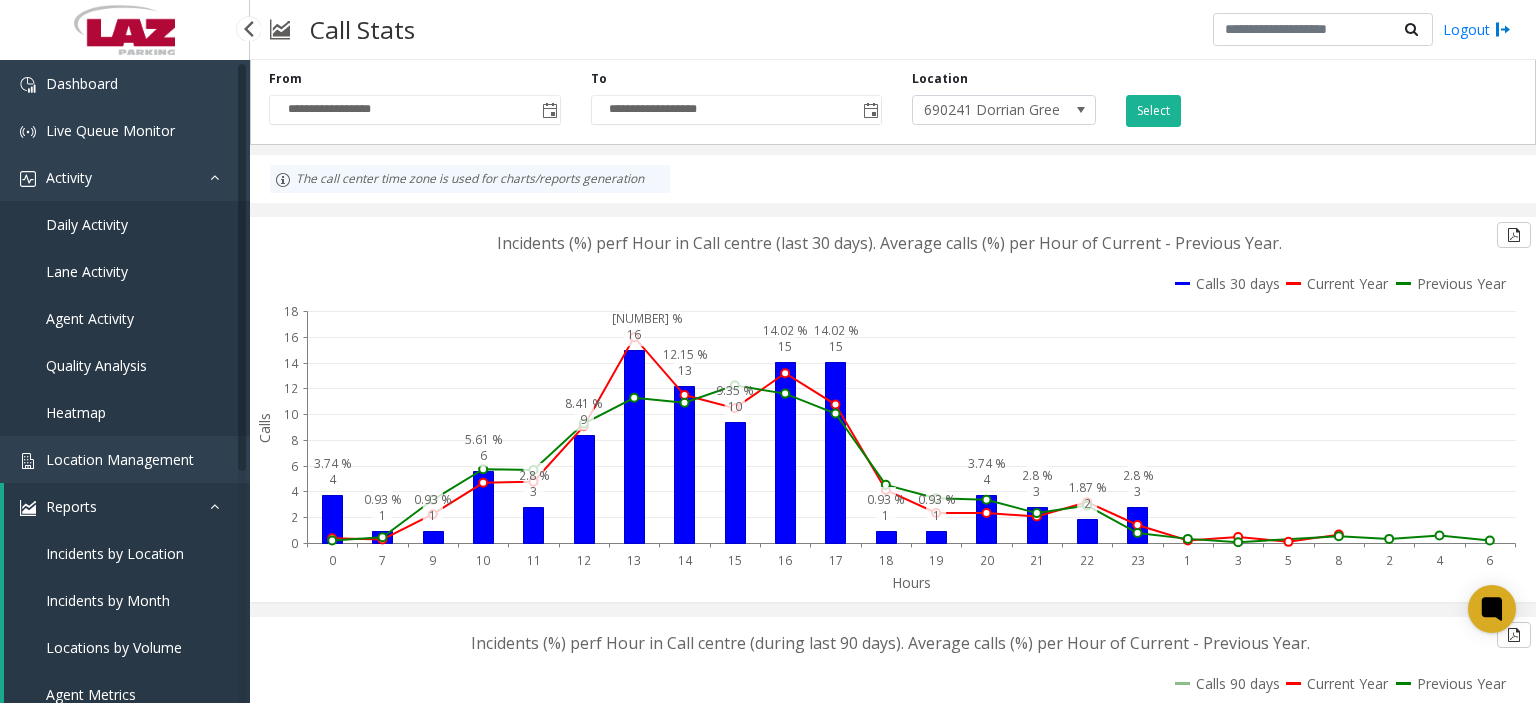 click on "Agent Activity" at bounding box center (90, 318) 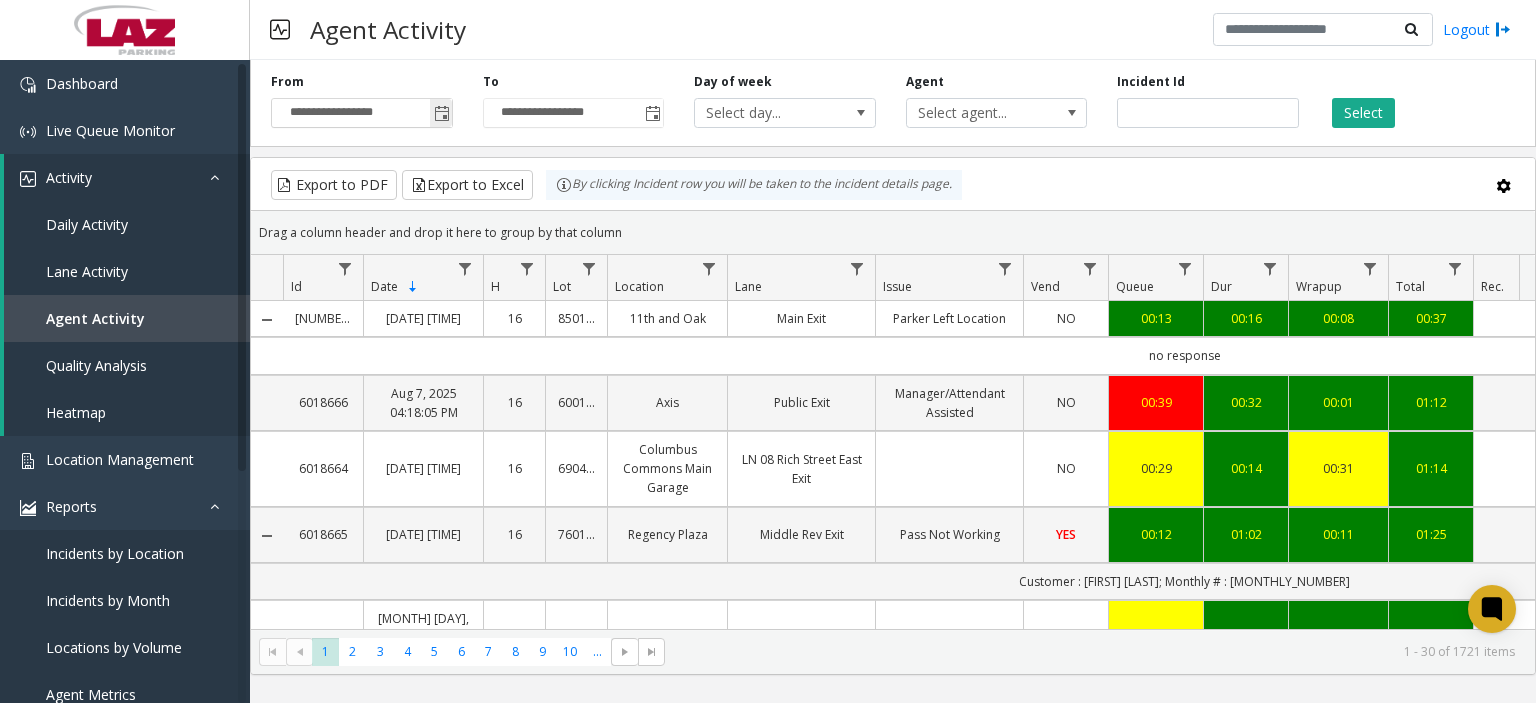 click 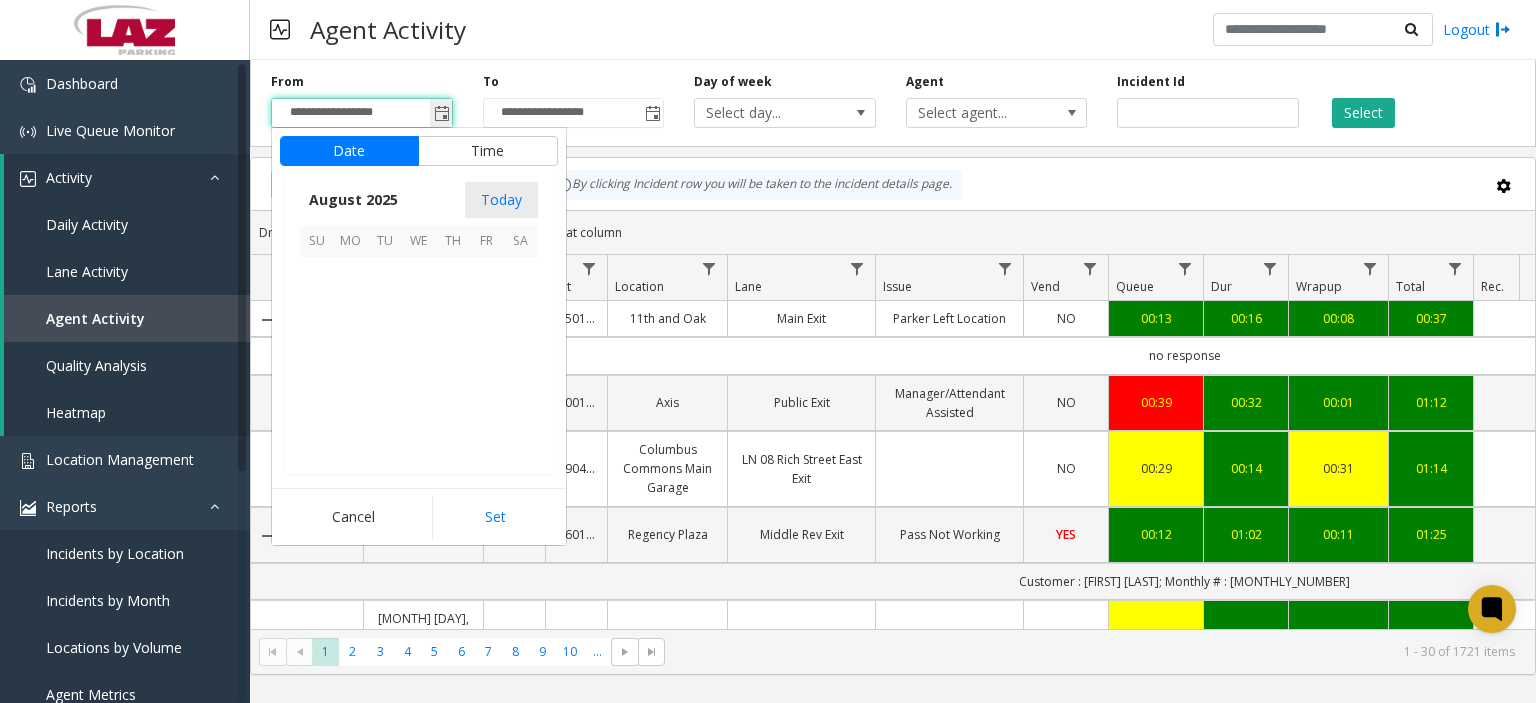 scroll, scrollTop: 358666, scrollLeft: 0, axis: vertical 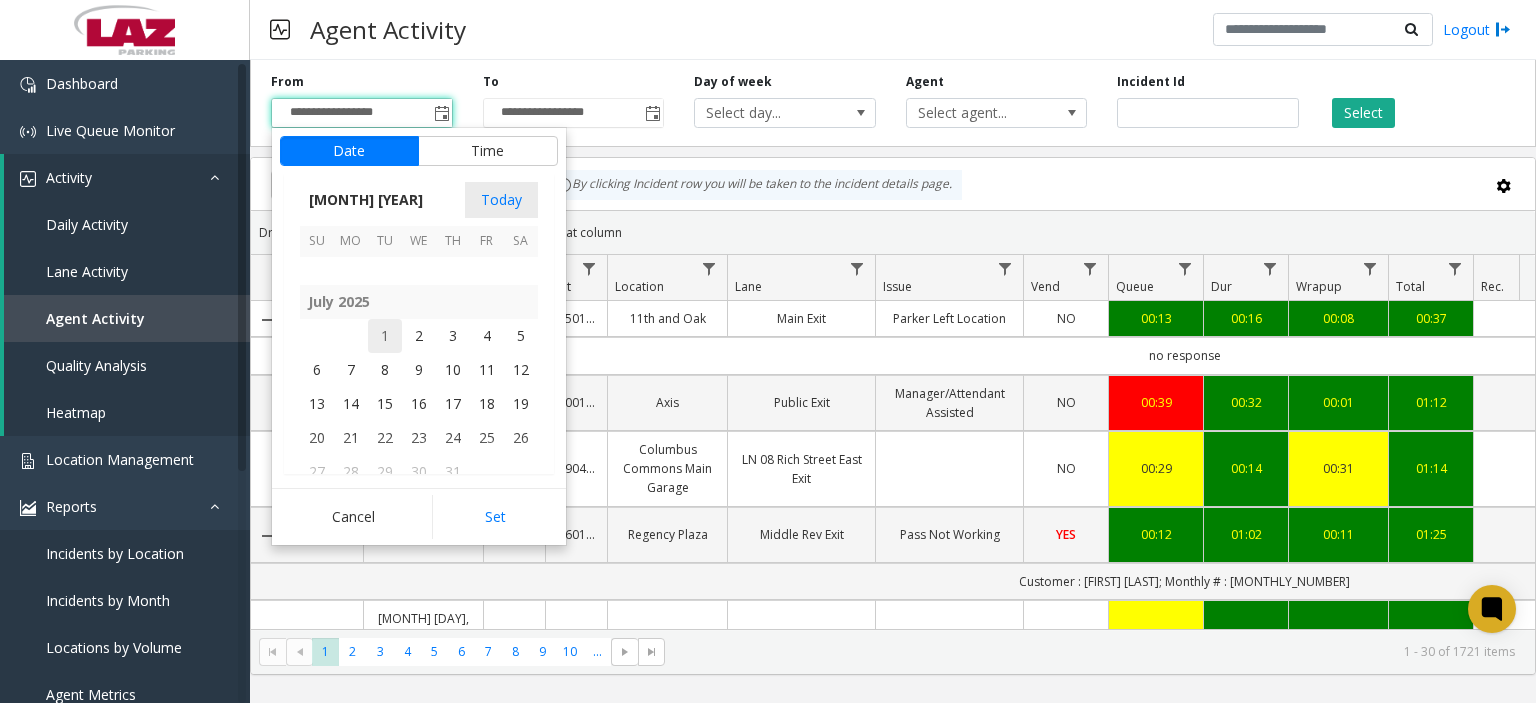 click on "1" at bounding box center [385, 336] 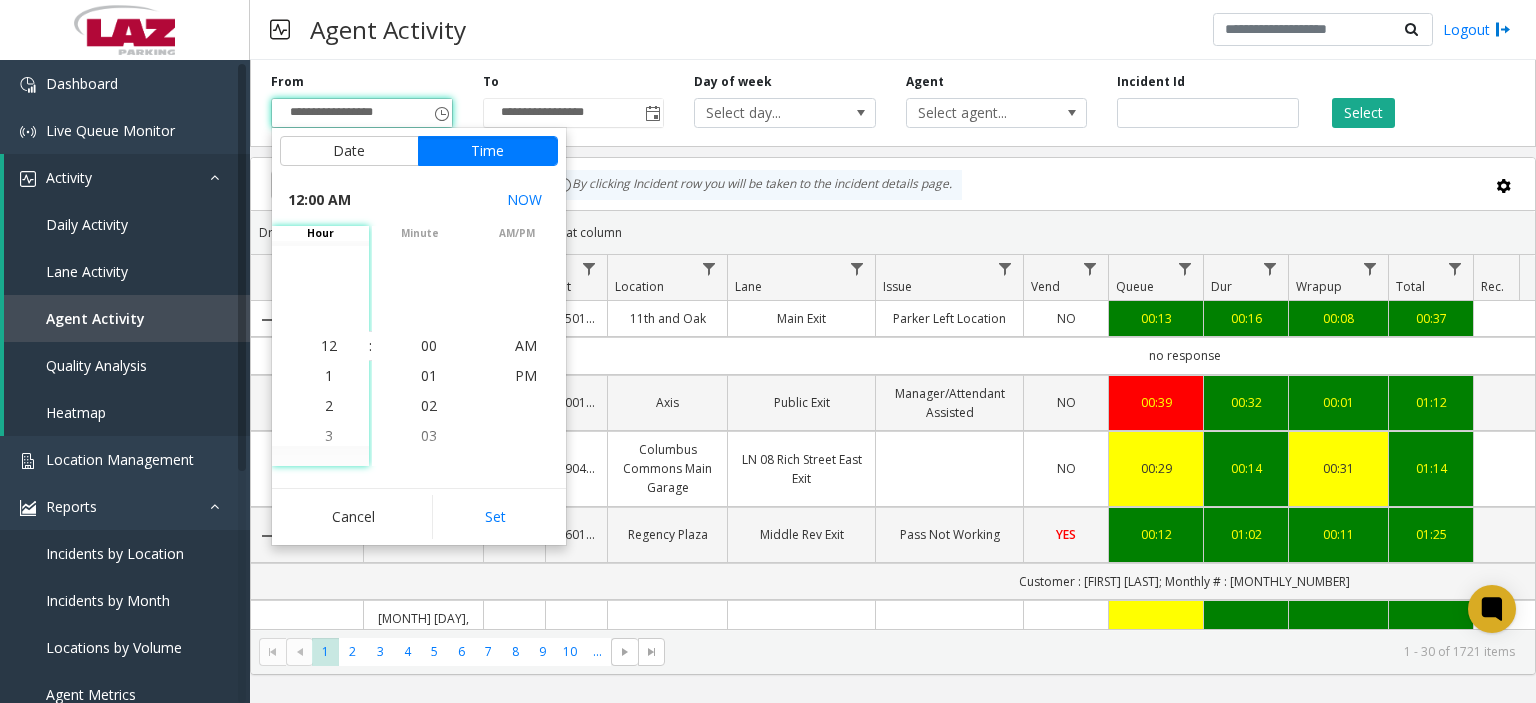 scroll, scrollTop: 358428, scrollLeft: 0, axis: vertical 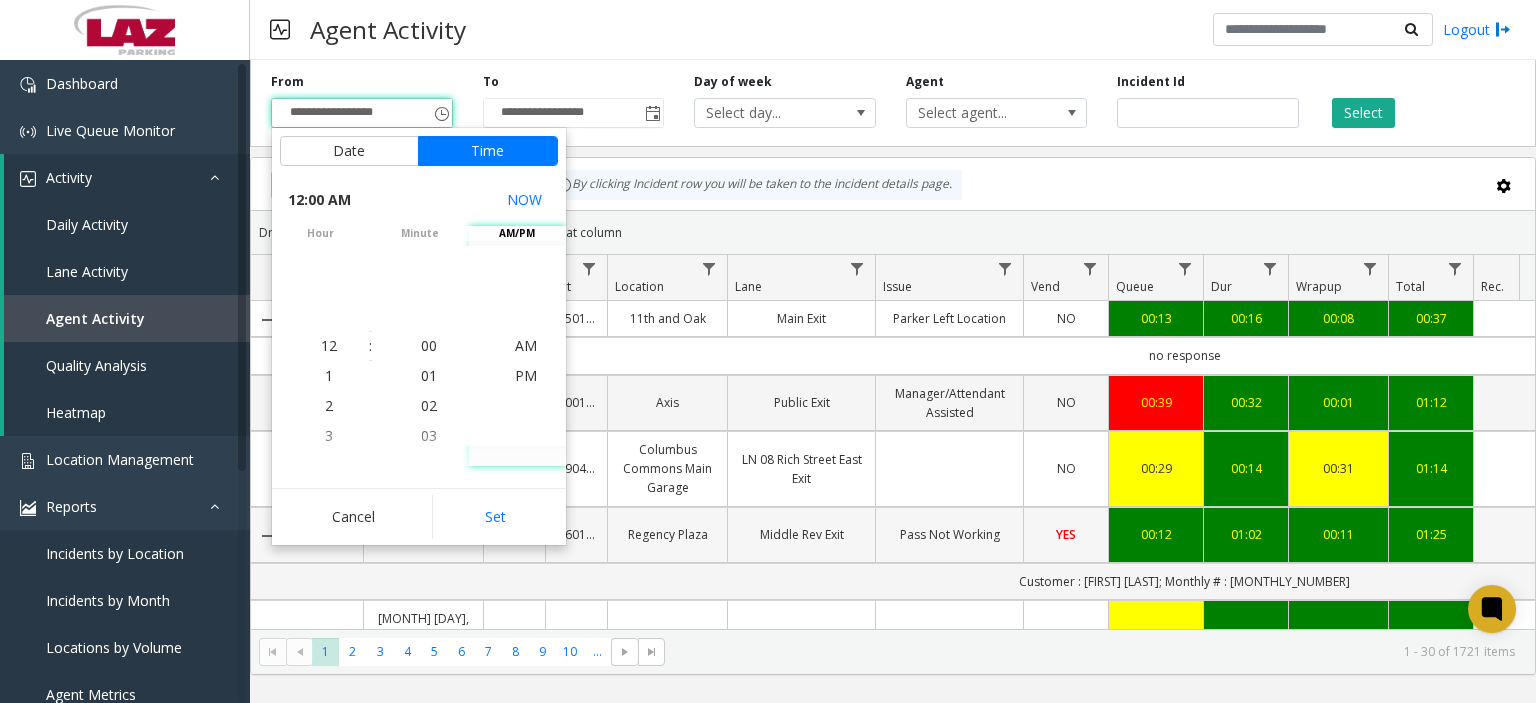 click on "Set" 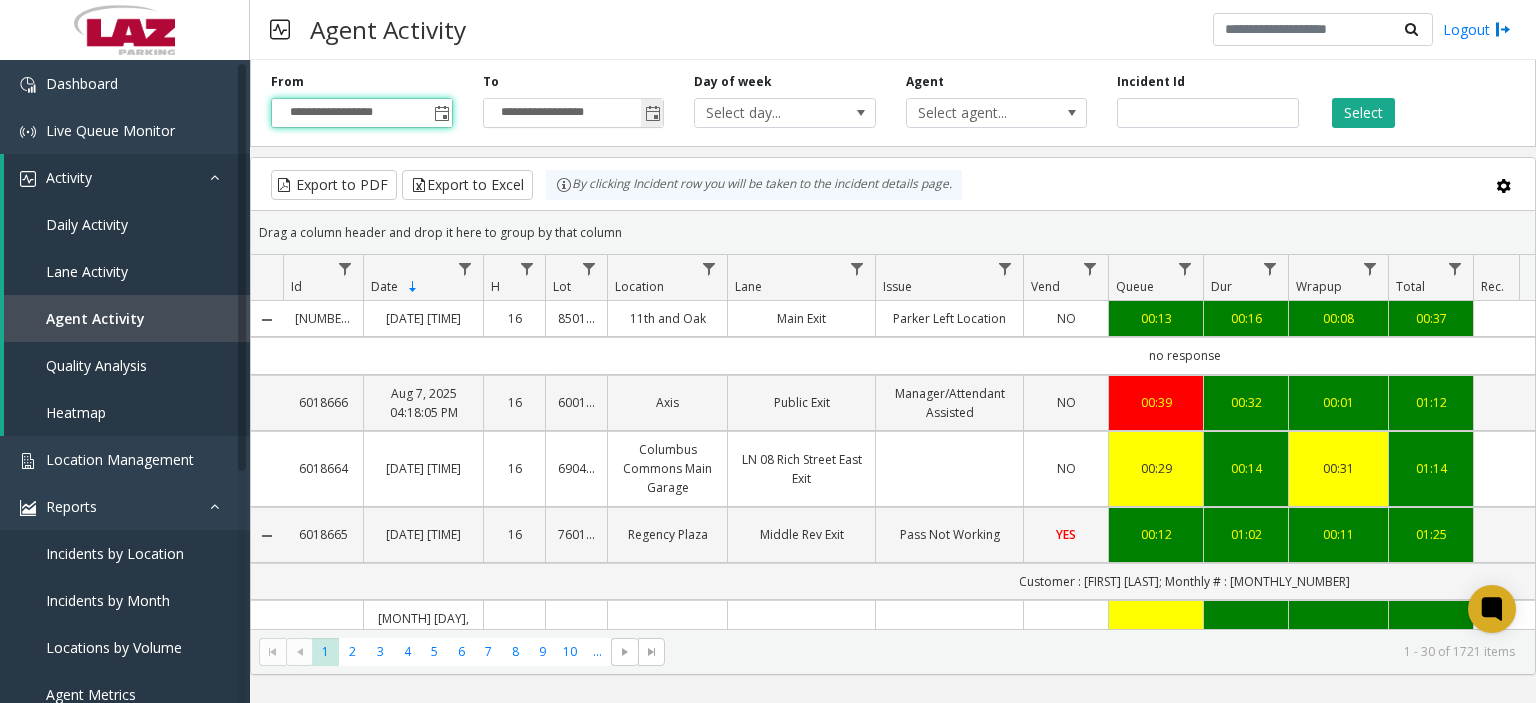 click 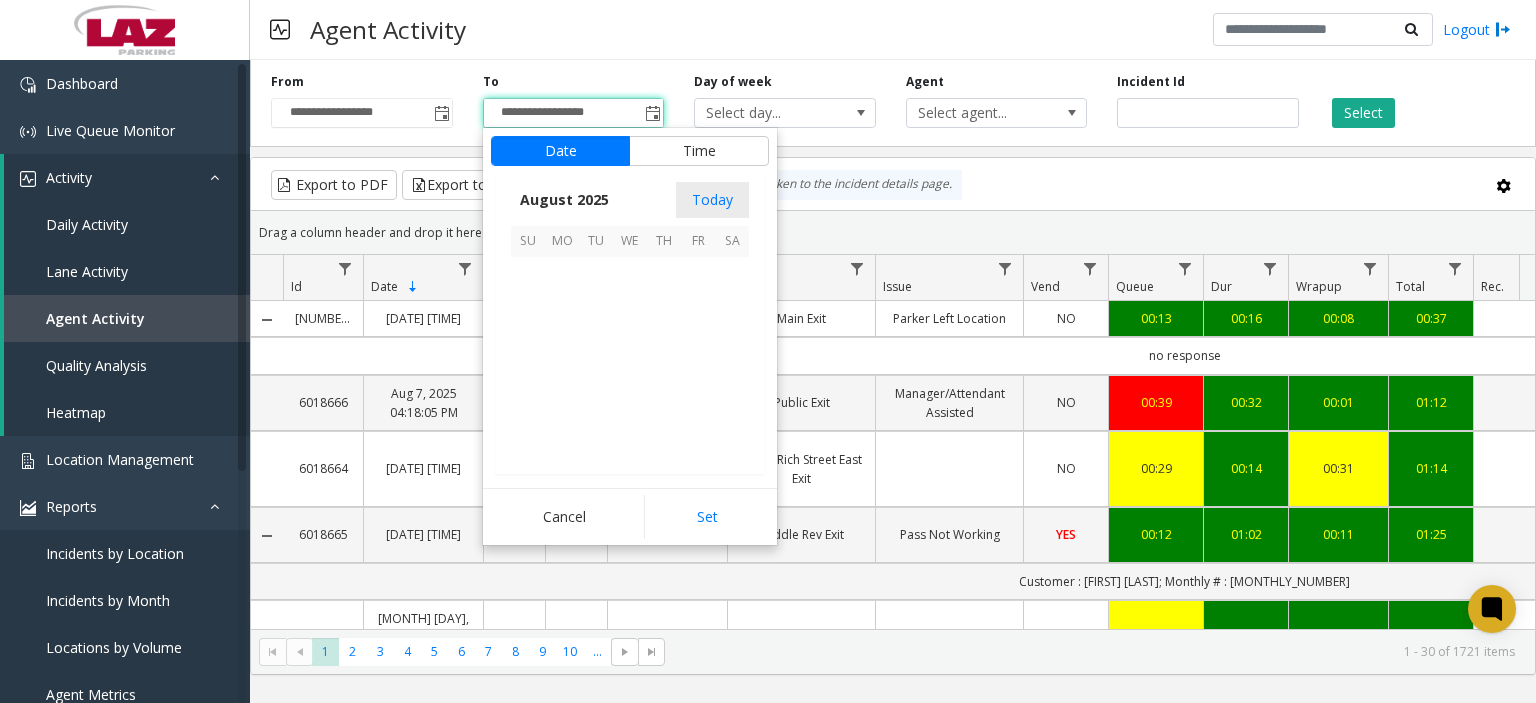 scroll, scrollTop: 358666, scrollLeft: 0, axis: vertical 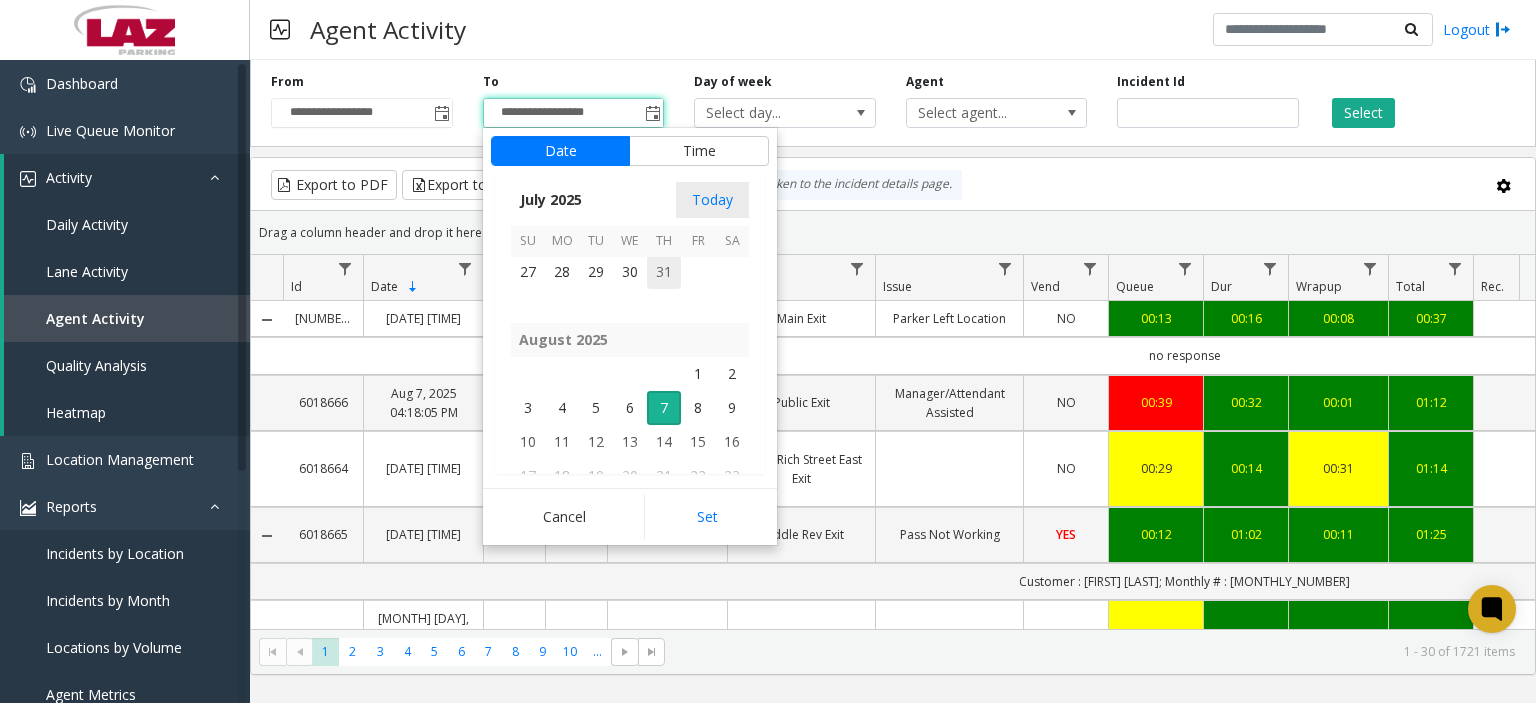 click on "31" at bounding box center [664, 272] 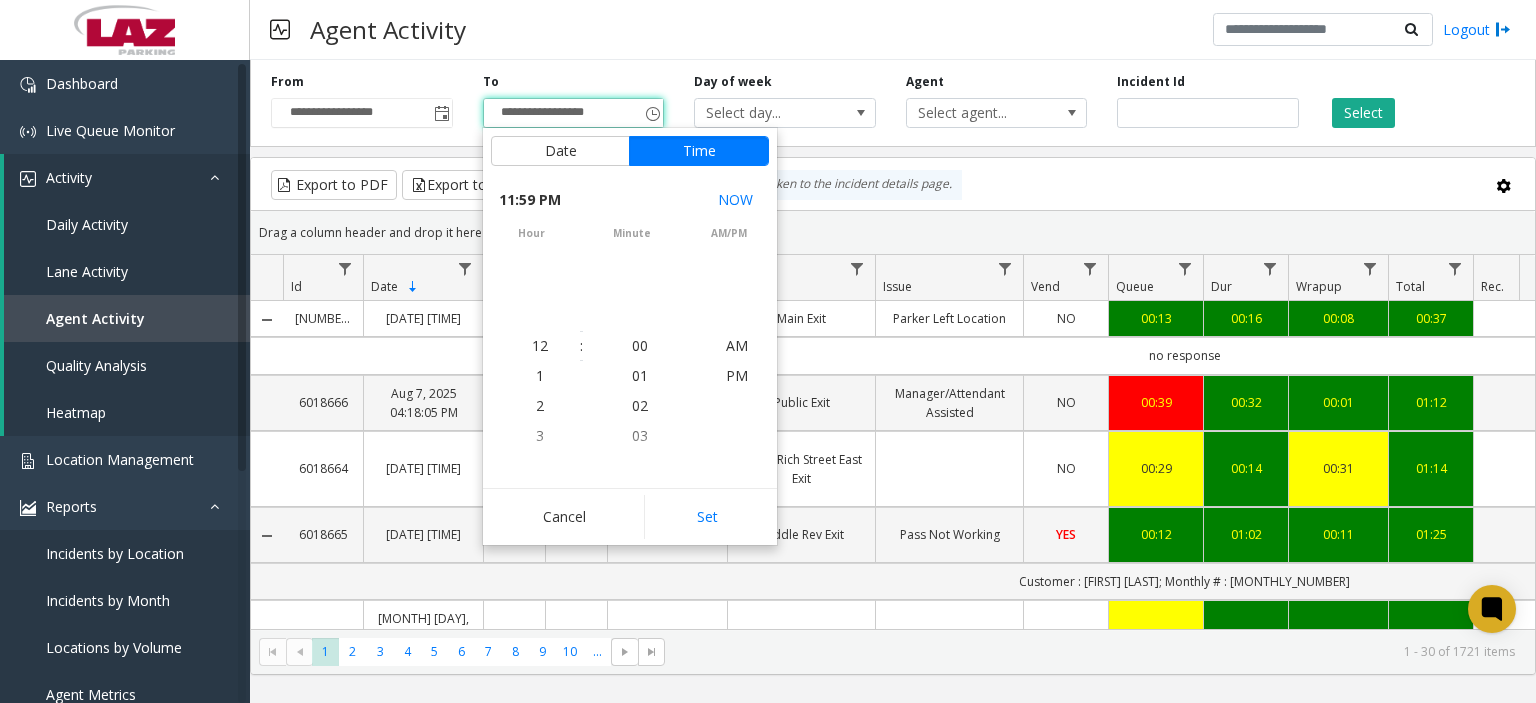 scroll, scrollTop: 358428, scrollLeft: 0, axis: vertical 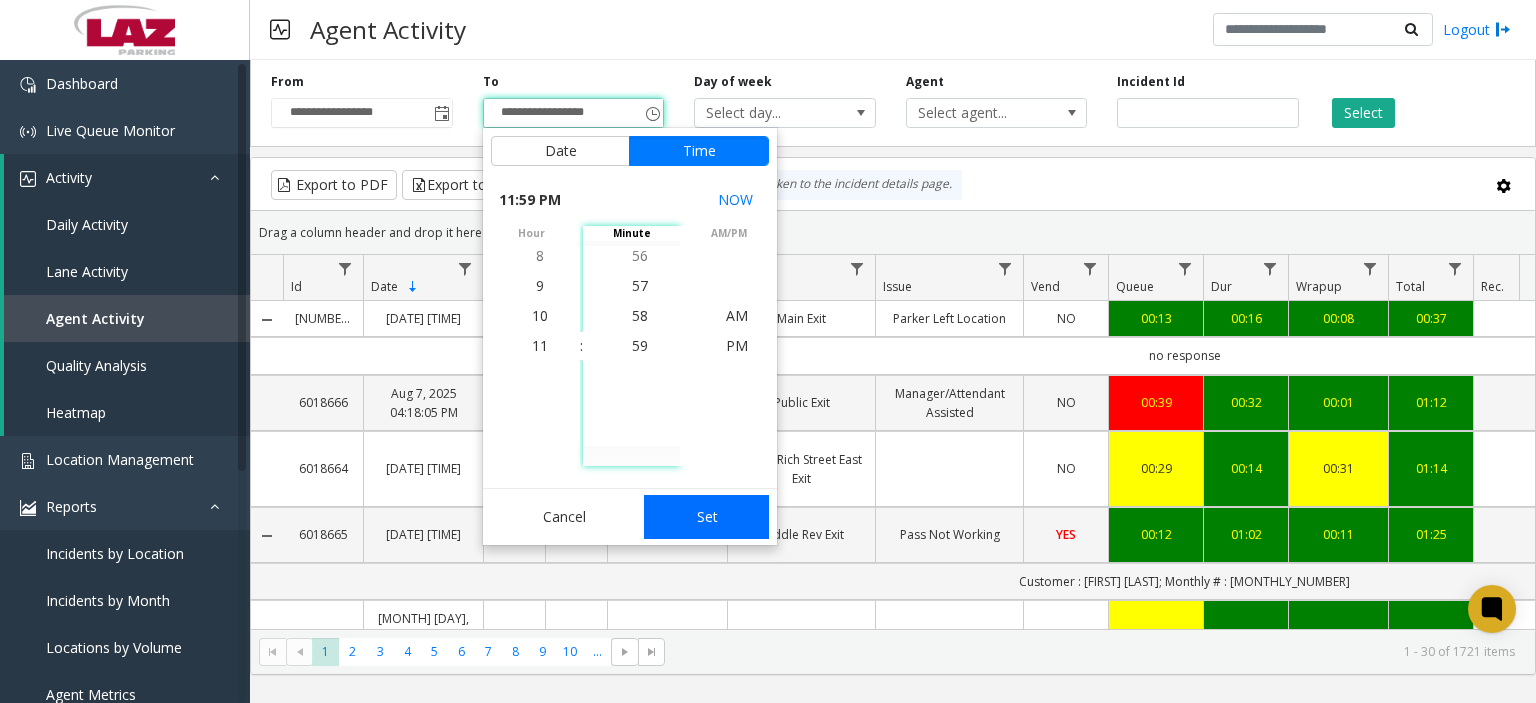 click on "Set" 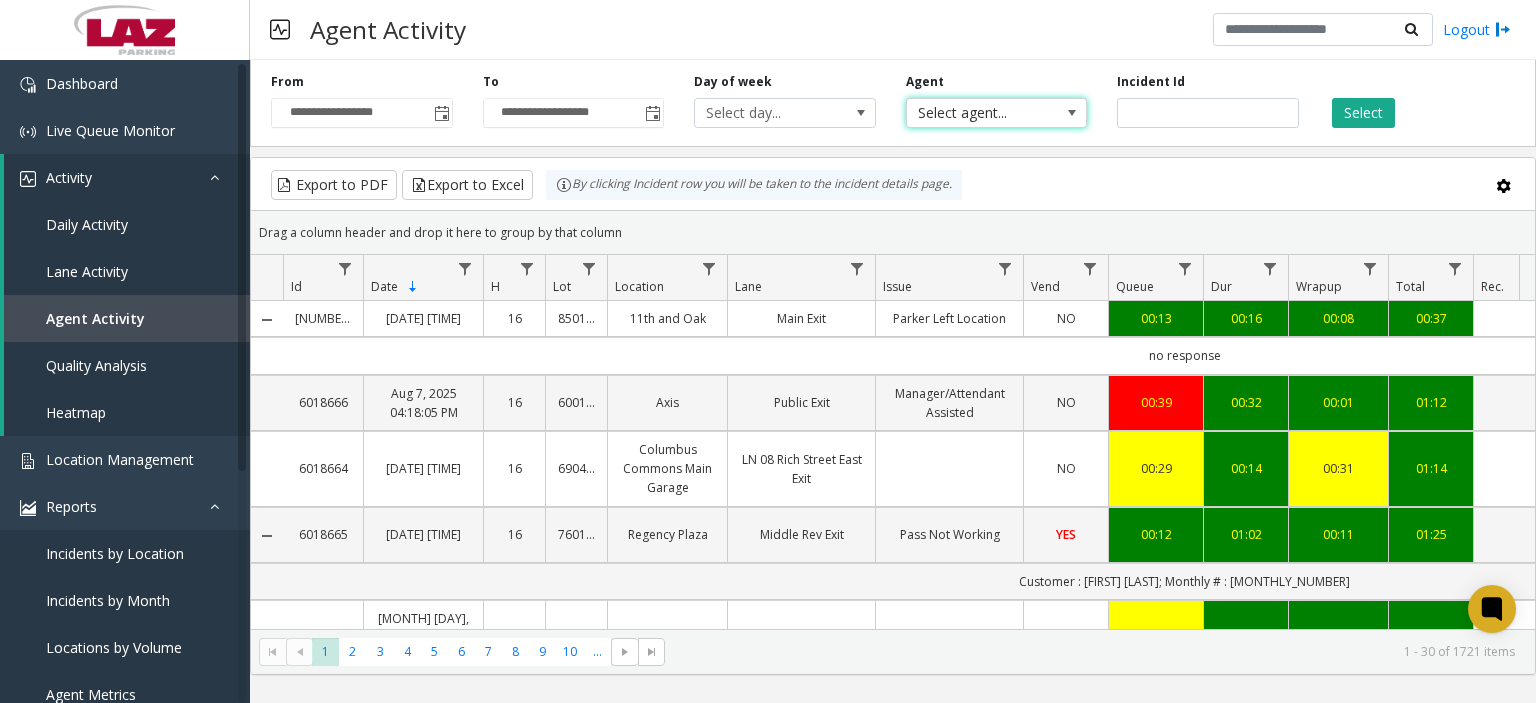 click on "Select agent..." at bounding box center (979, 113) 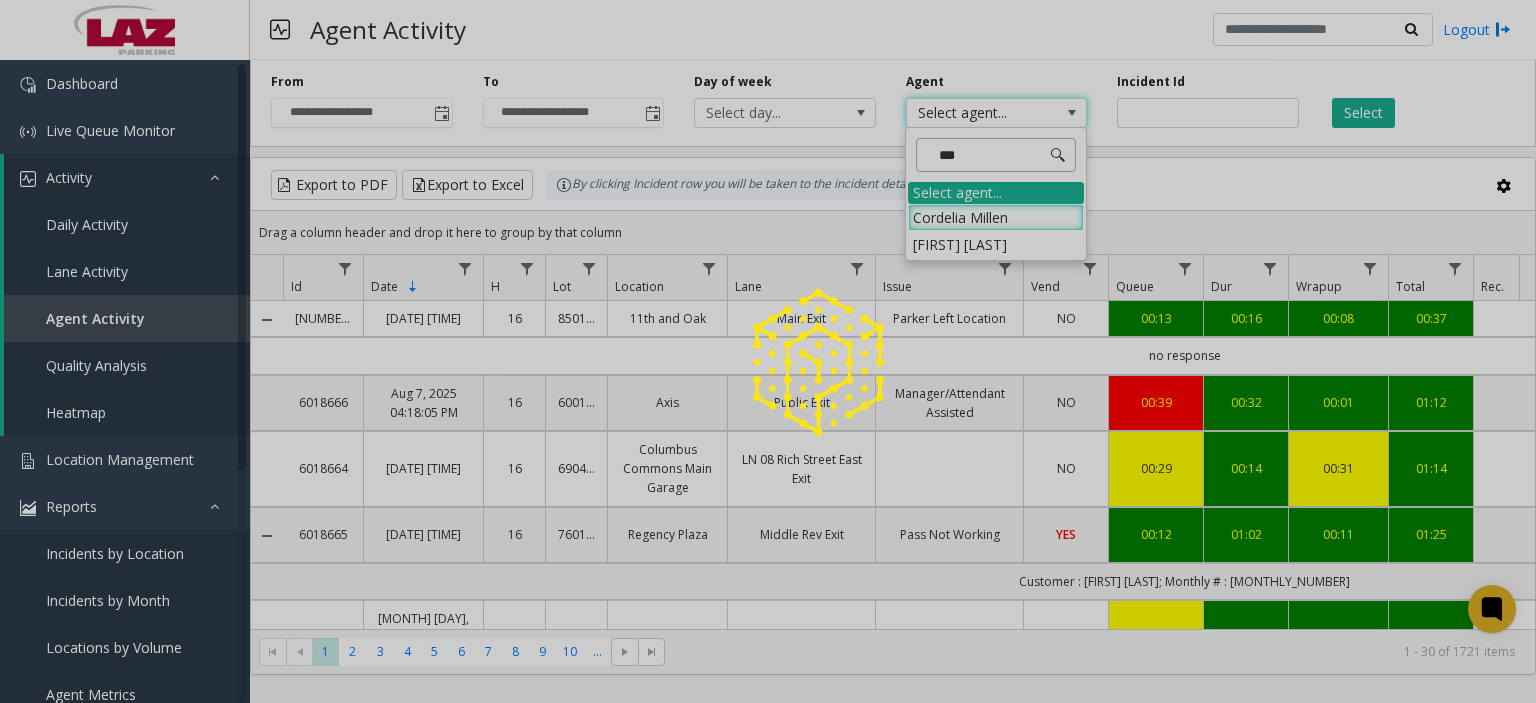 type on "****" 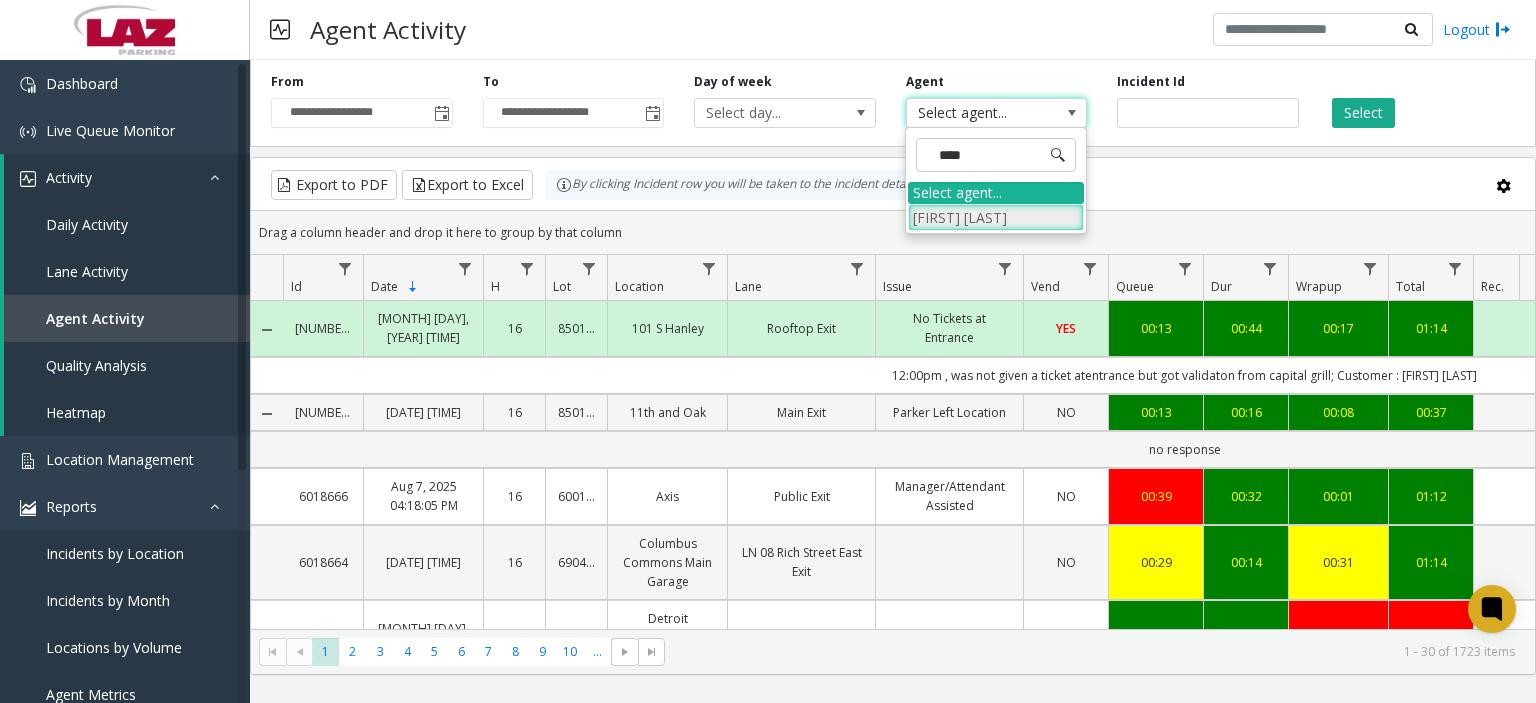 click on "[FIRST] [LAST]" at bounding box center [996, 217] 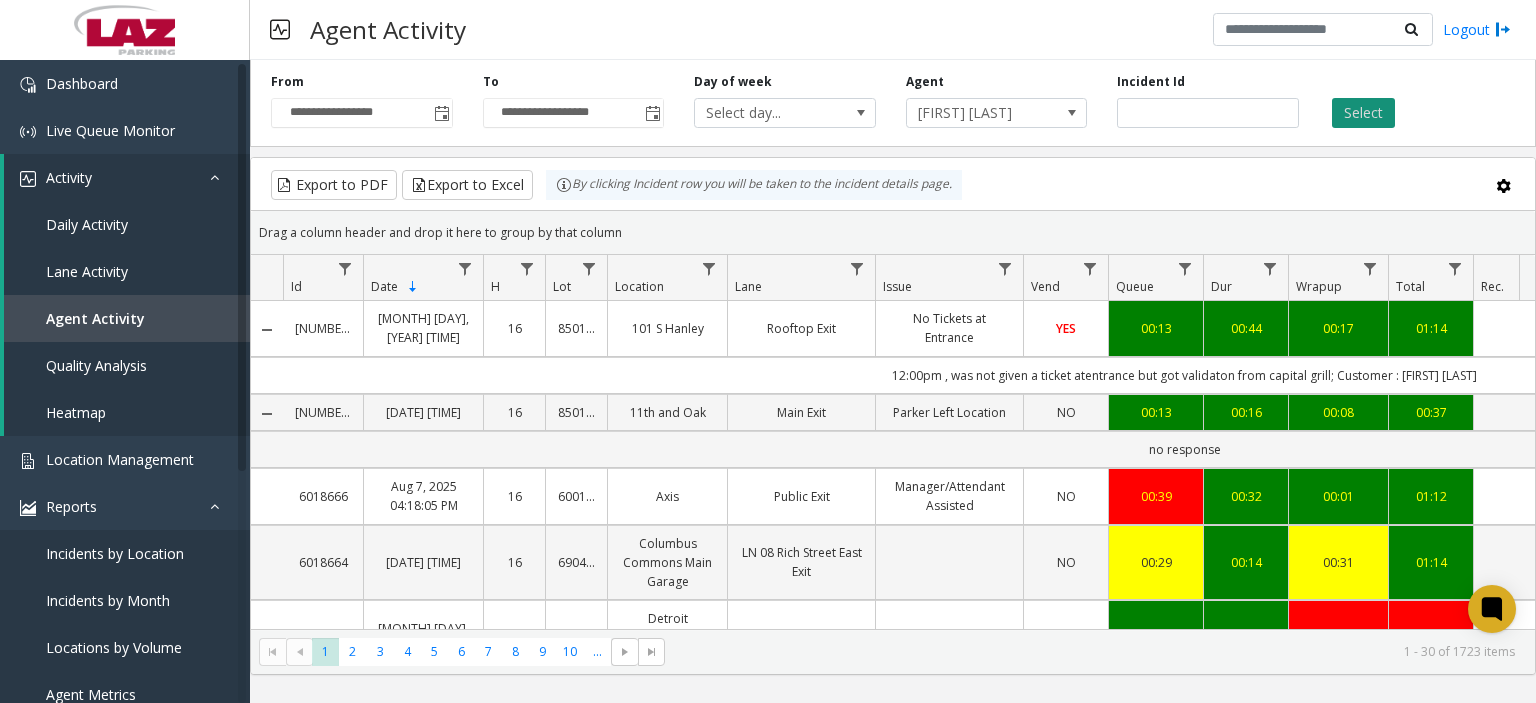 click on "Select" 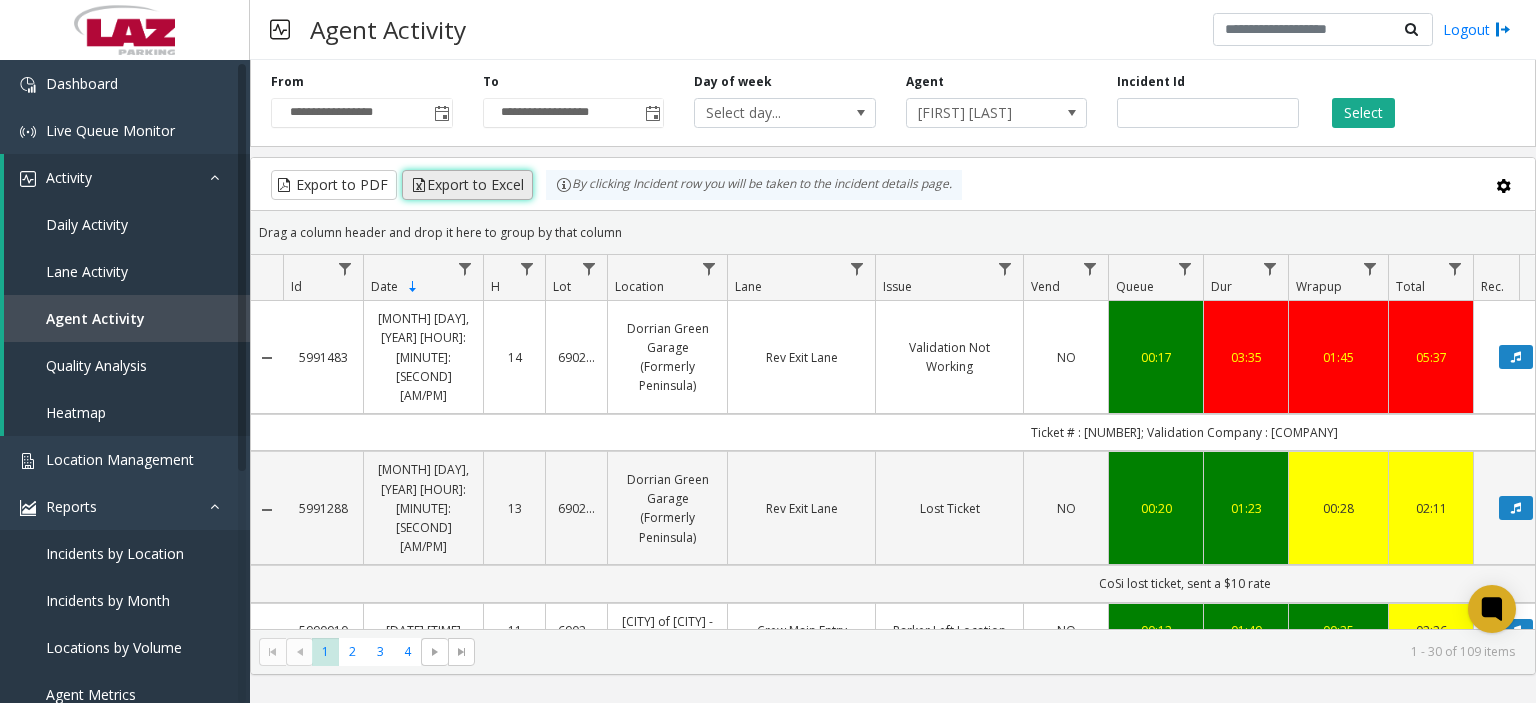click on "Export to Excel" 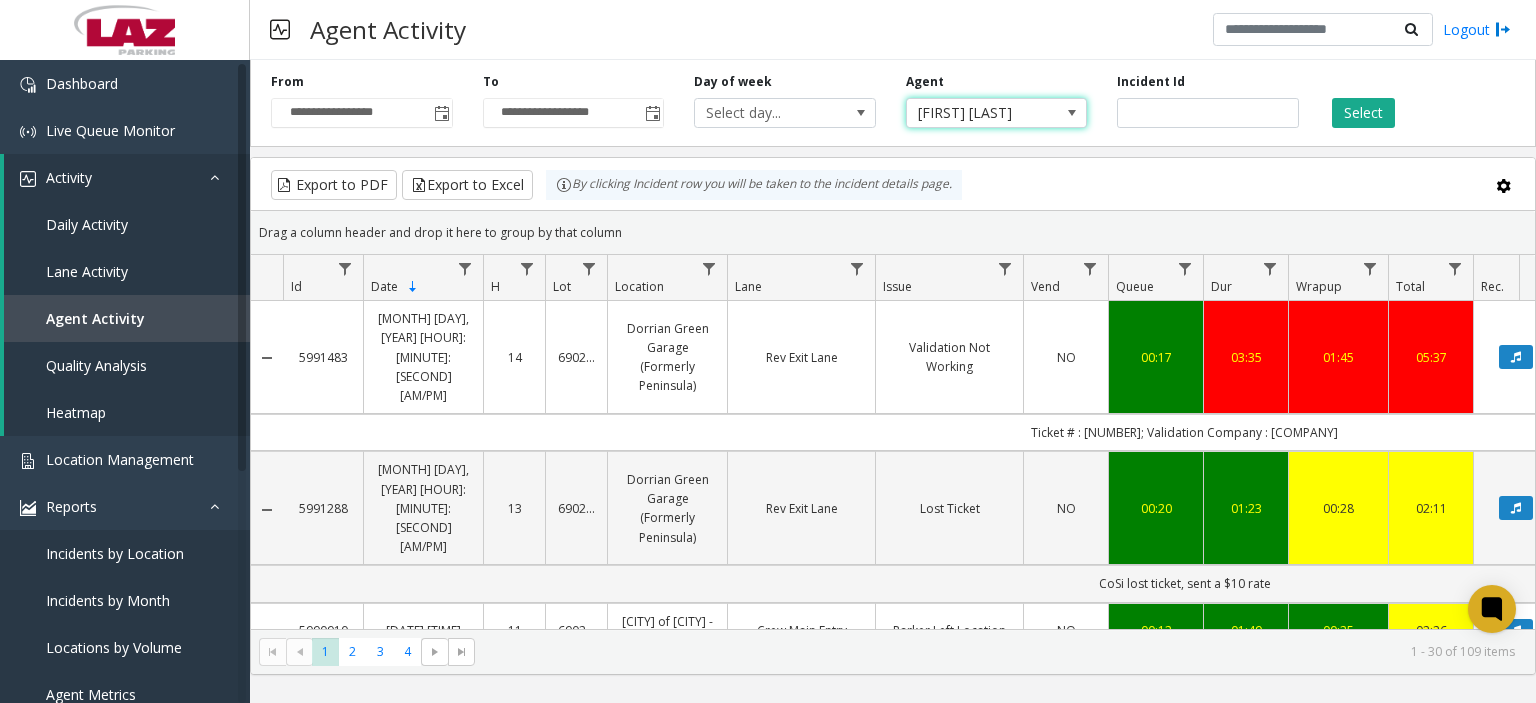 click at bounding box center [1072, 113] 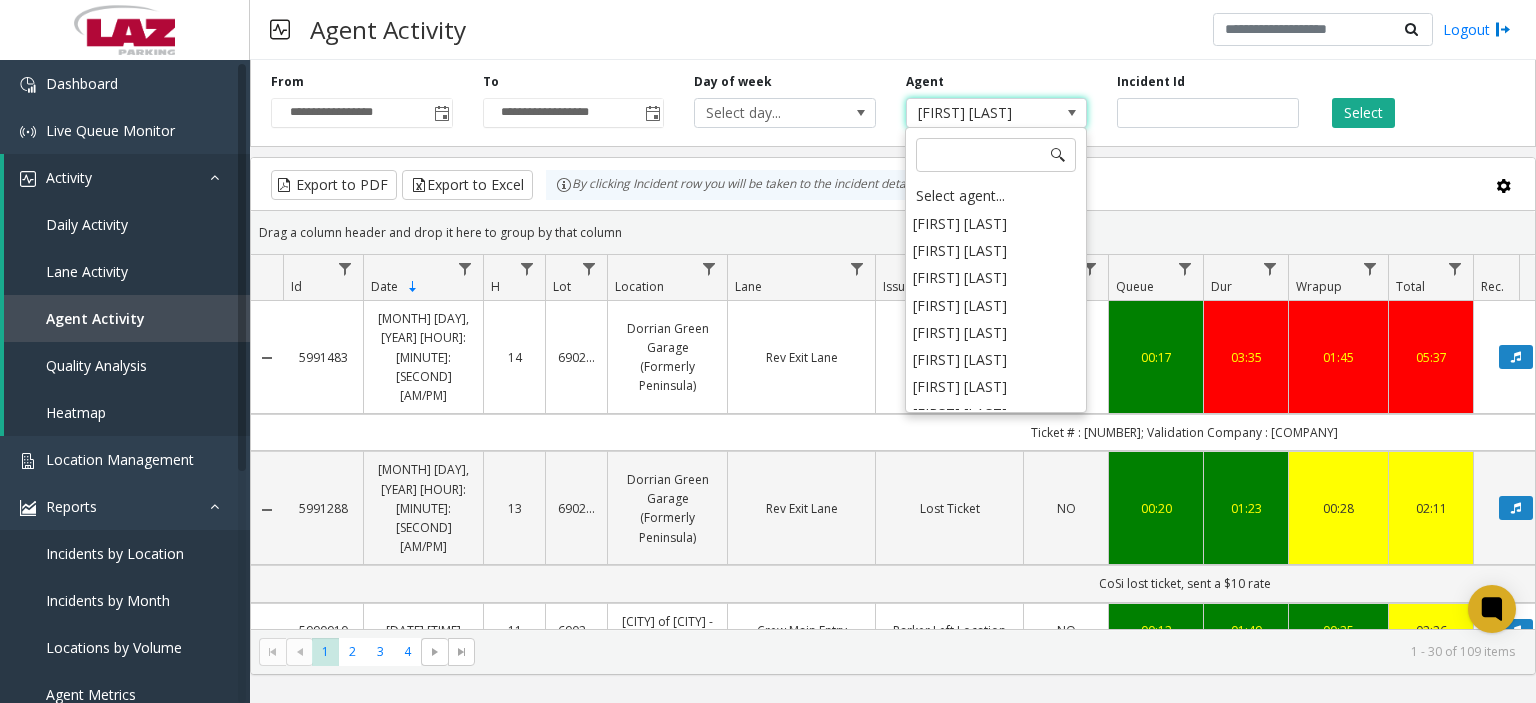 scroll, scrollTop: 10675, scrollLeft: 0, axis: vertical 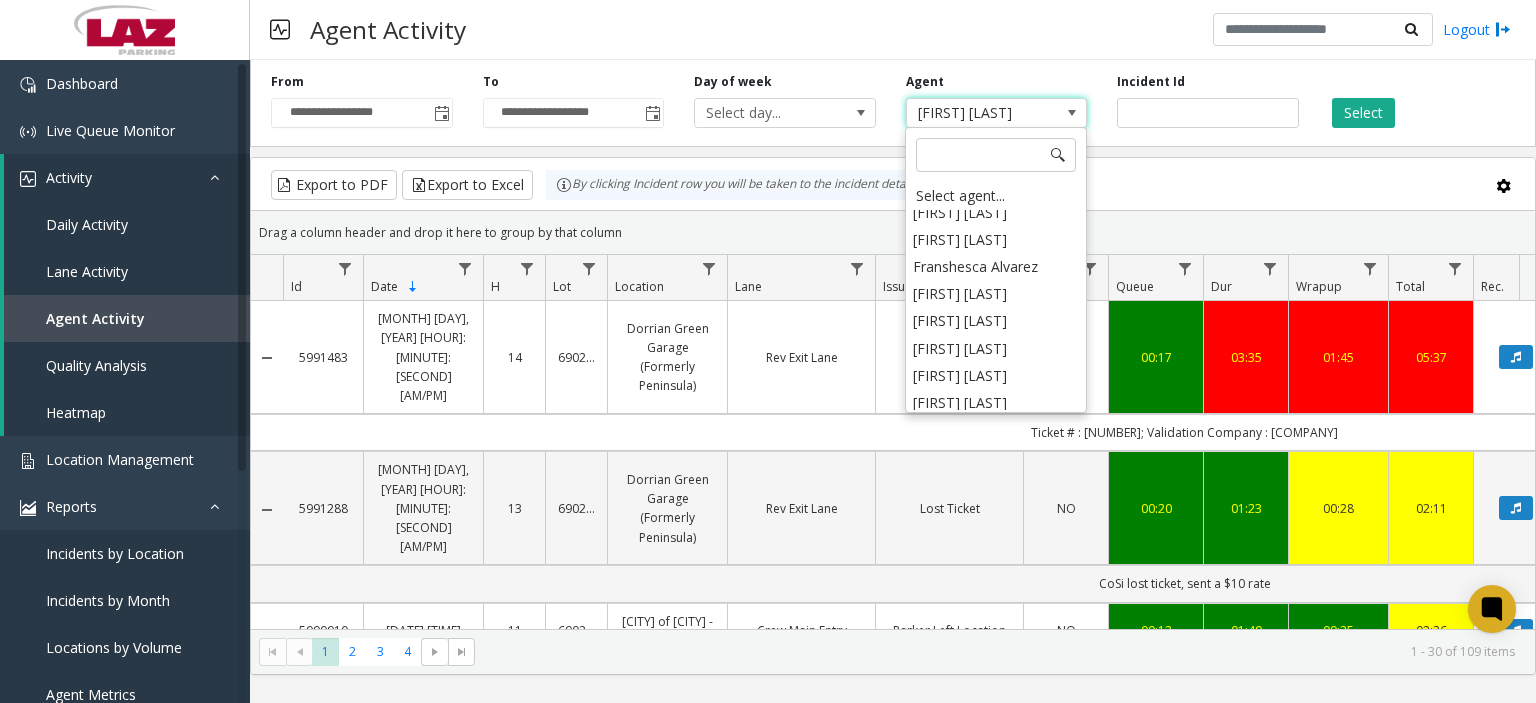 click on "[FIRST] [LAST]" at bounding box center [996, 429] 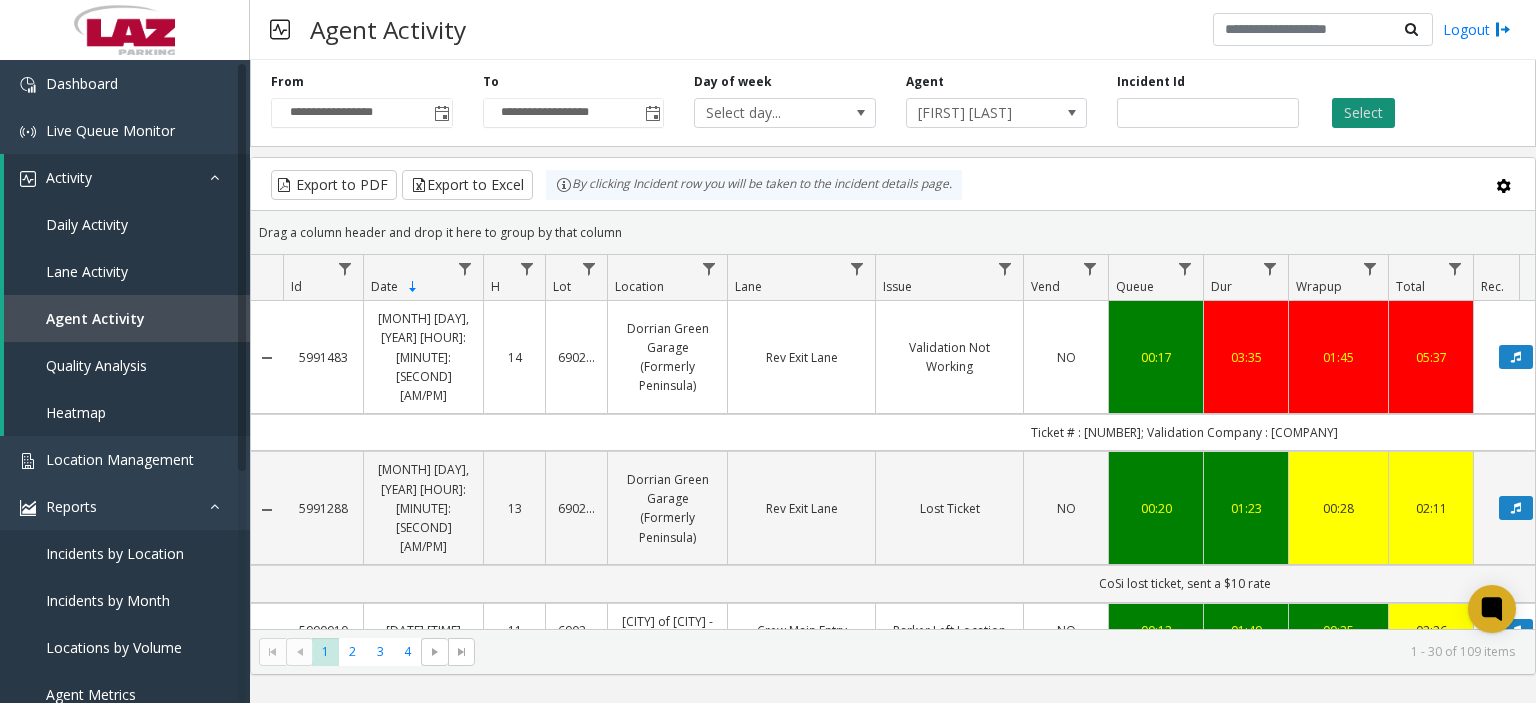 click on "Select" 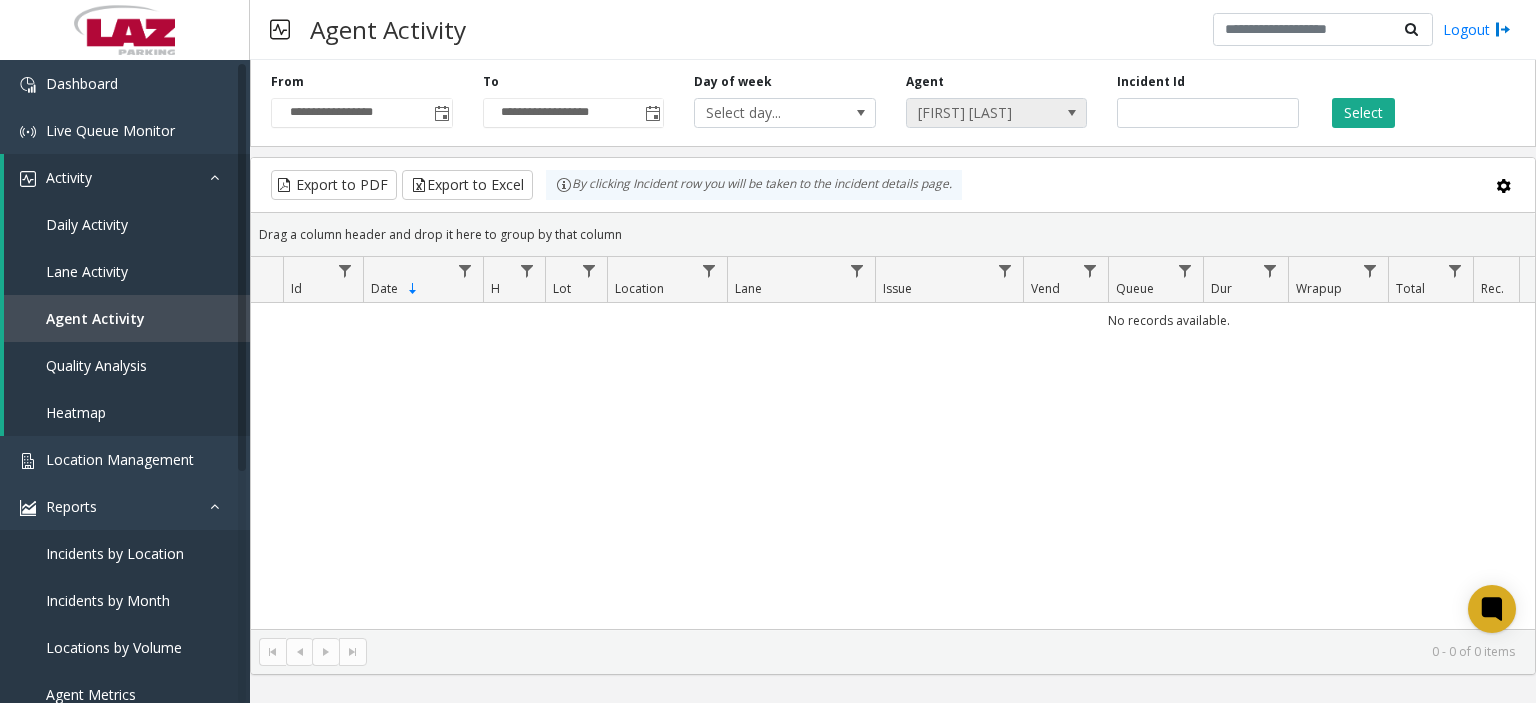 click at bounding box center [1072, 113] 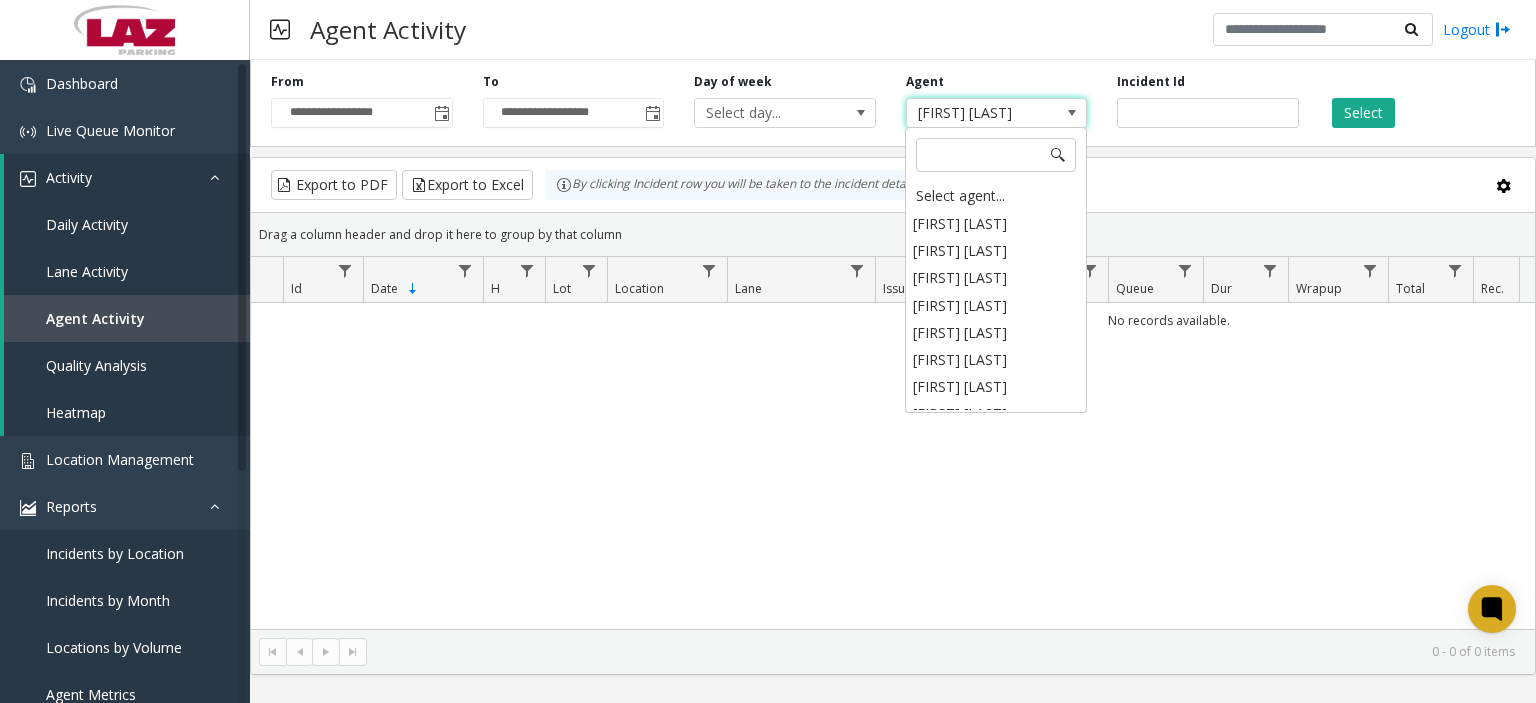 scroll, scrollTop: 10648, scrollLeft: 0, axis: vertical 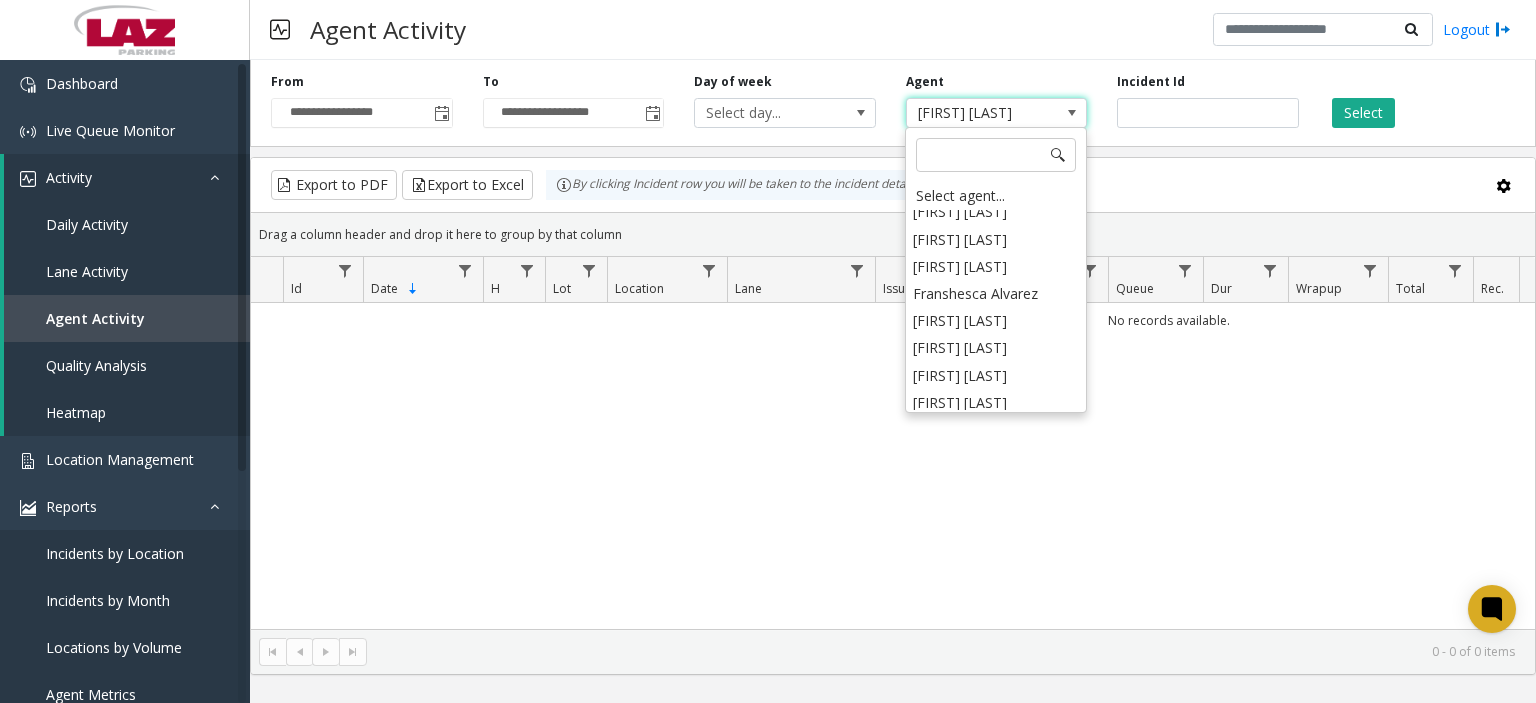 click on "[FIRST] [LAST]" at bounding box center (996, 429) 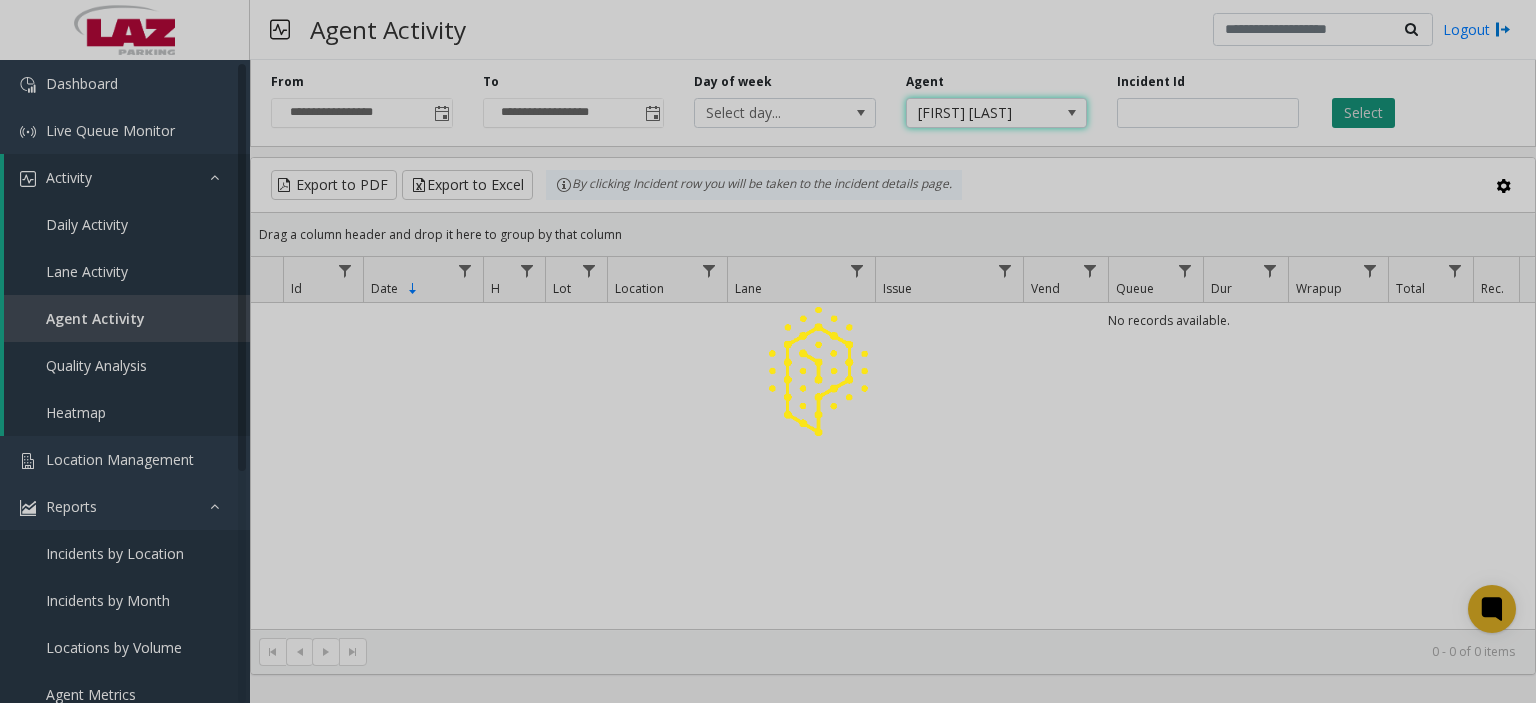 click 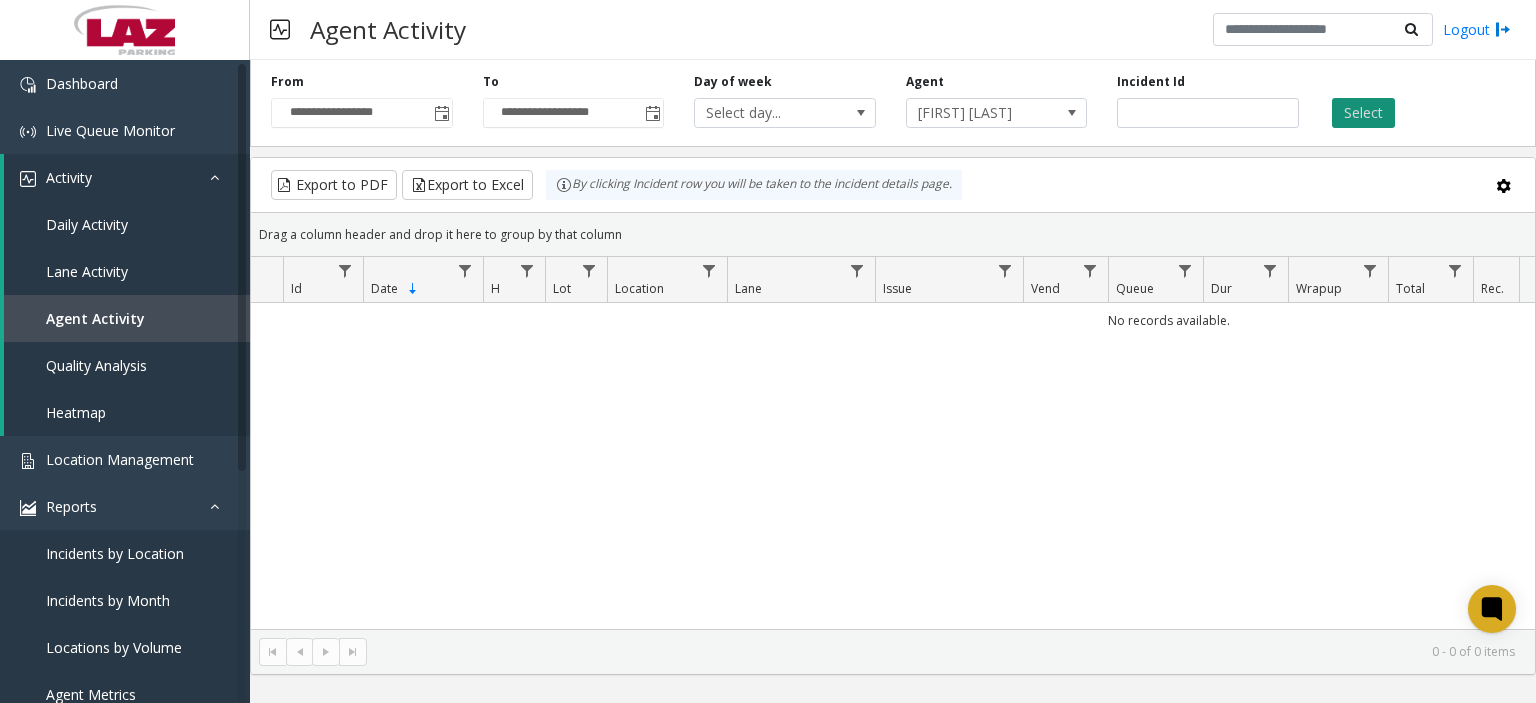 click on "Select" 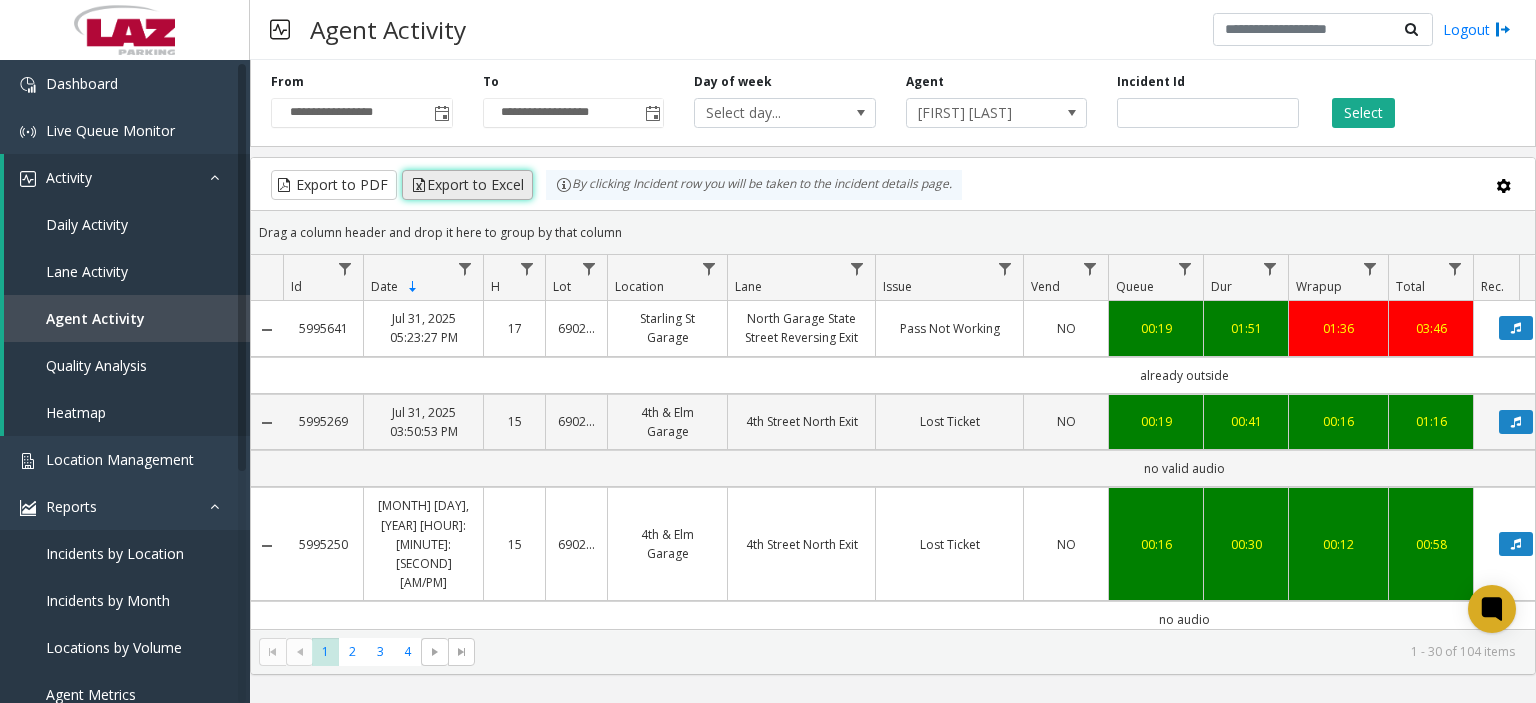 click on "Export to Excel" 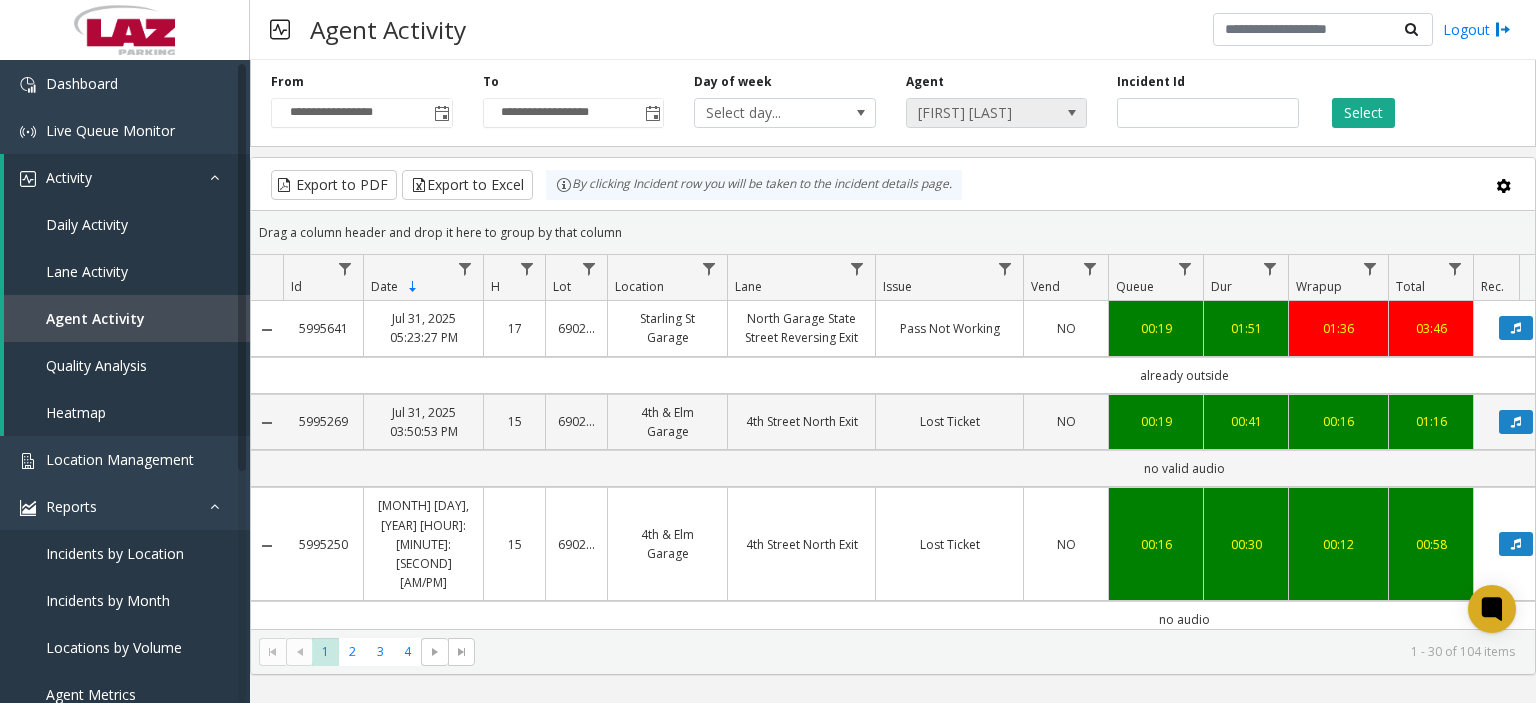 click at bounding box center (1072, 113) 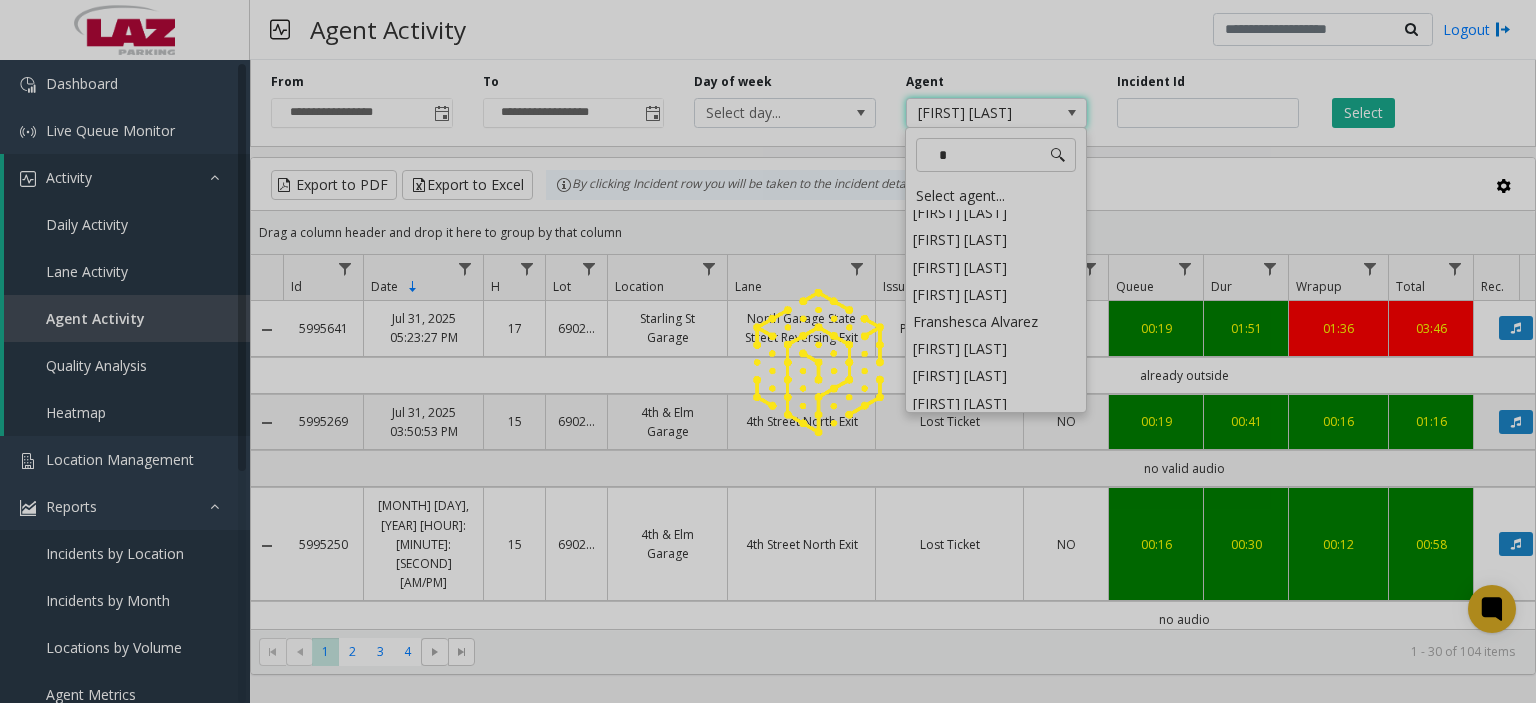 scroll, scrollTop: 0, scrollLeft: 0, axis: both 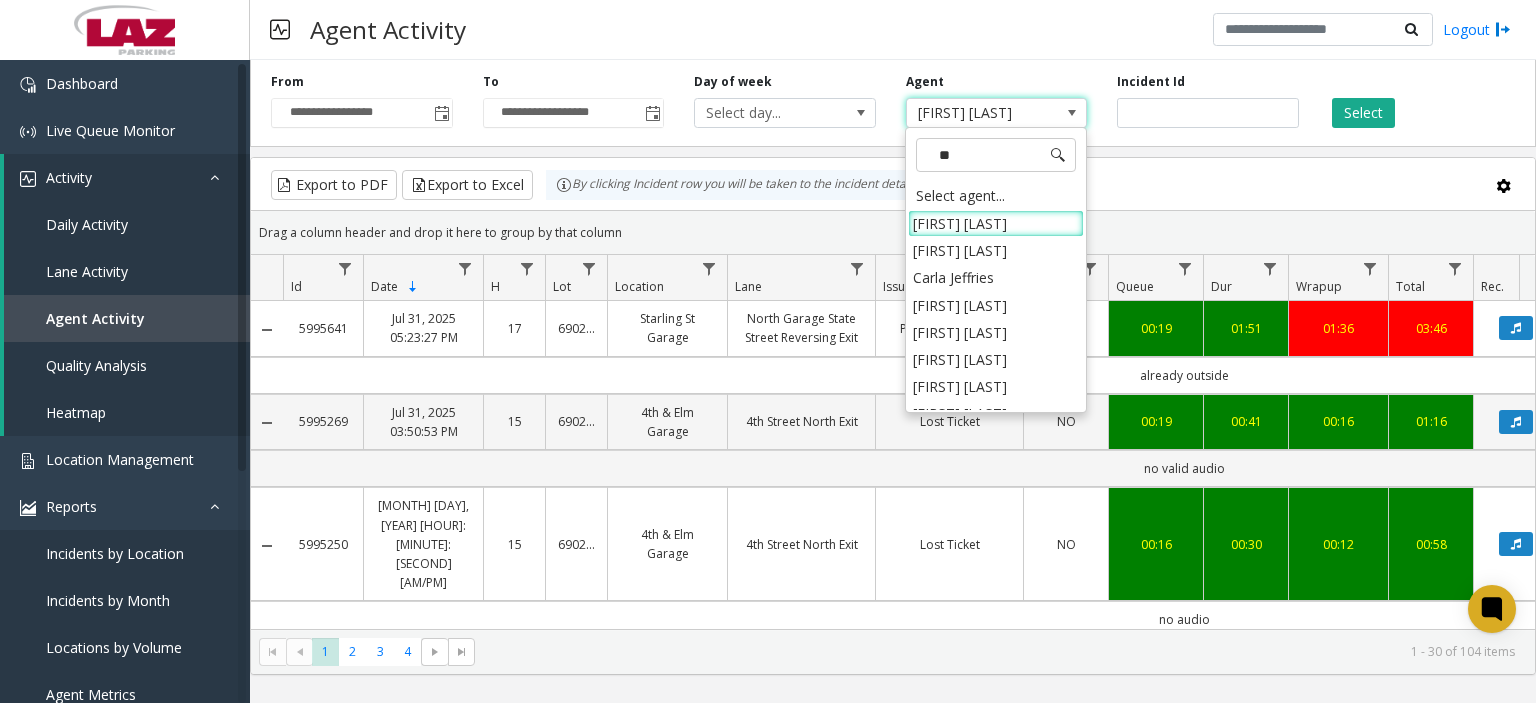 type on "***" 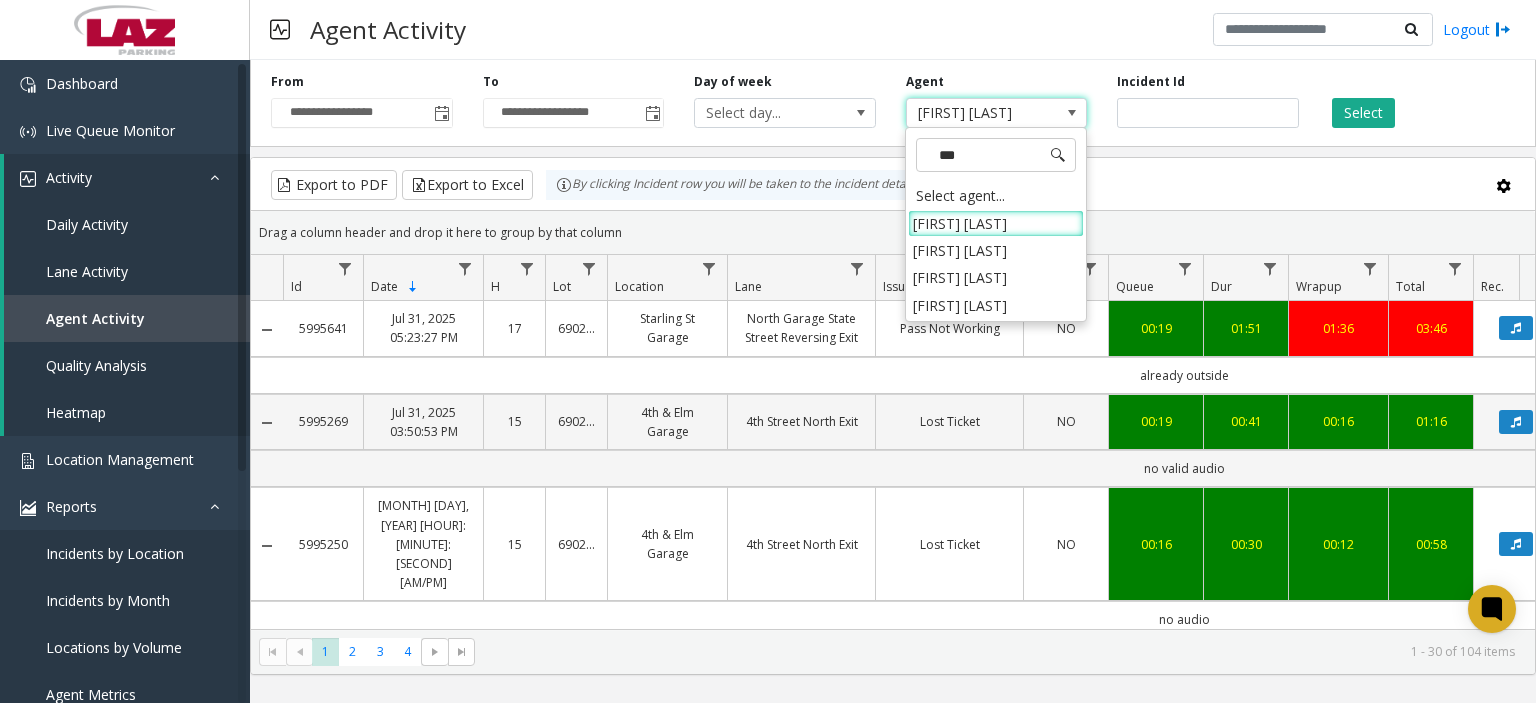 click on "[FIRST] [LAST]" at bounding box center (996, 305) 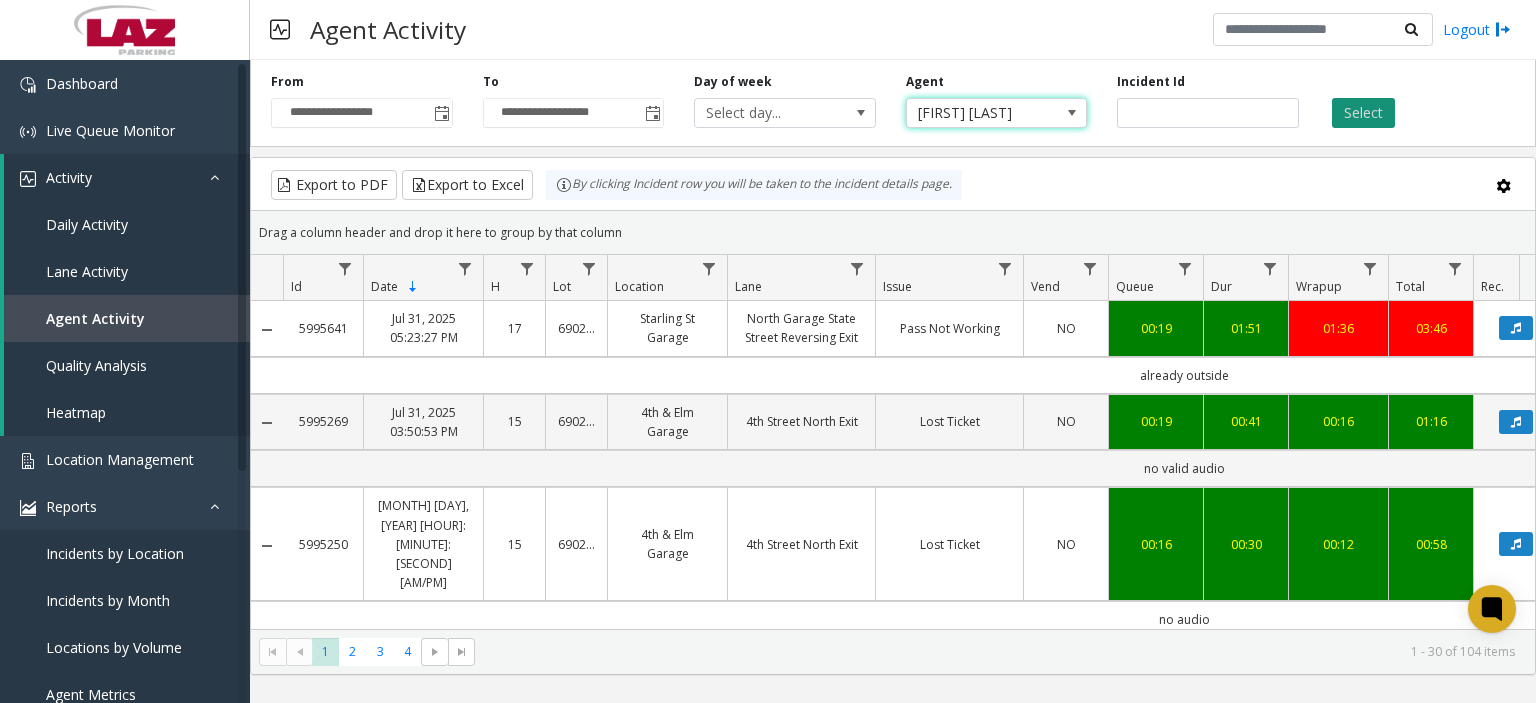 click on "Select" 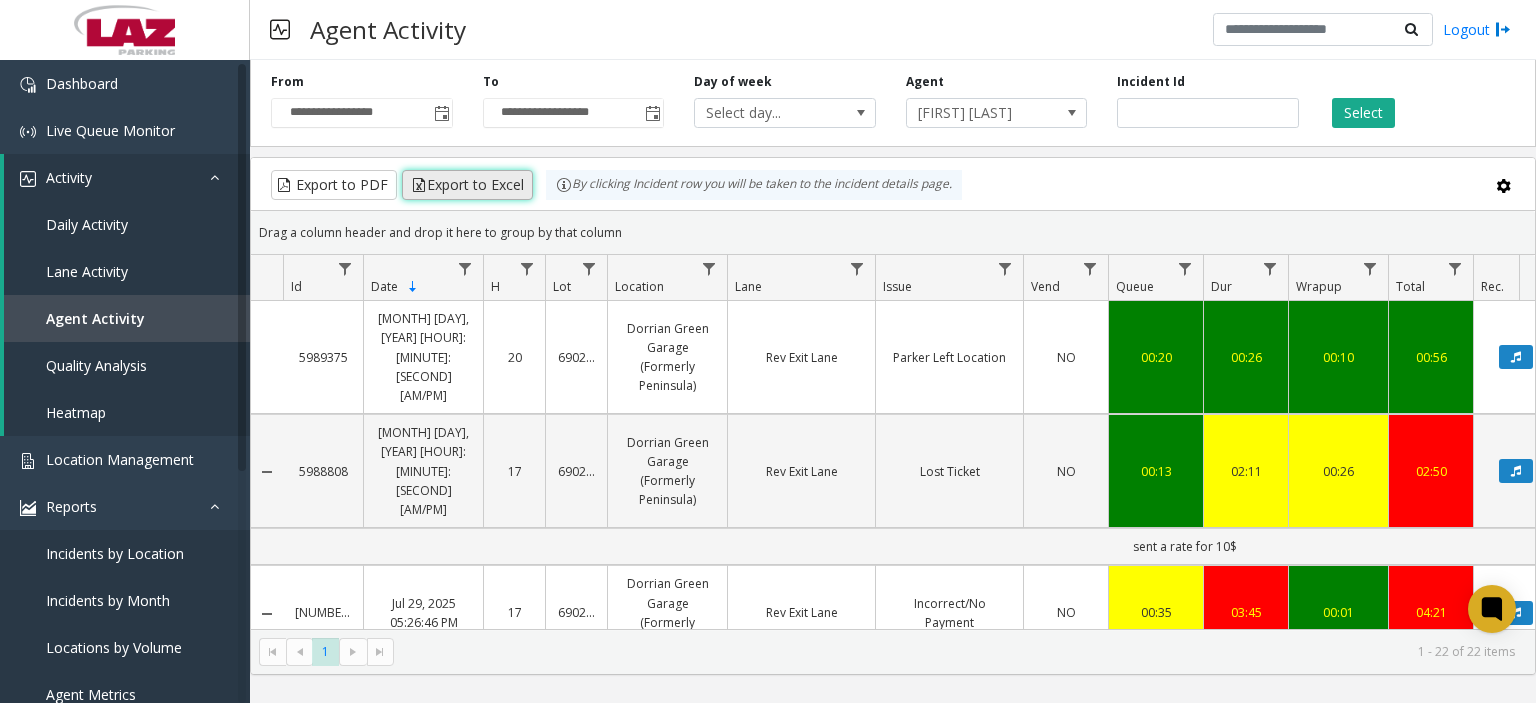 click on "Export to Excel" 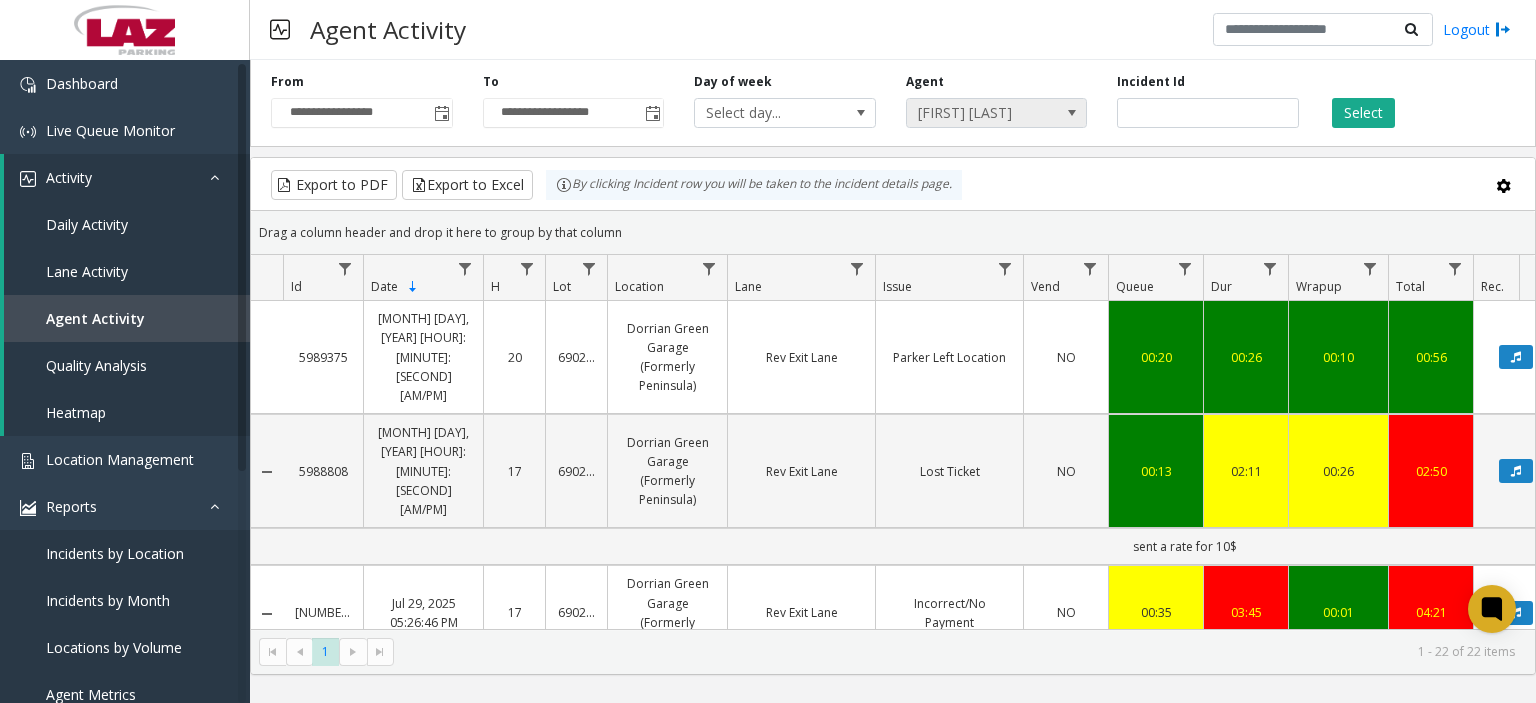 click at bounding box center (1072, 113) 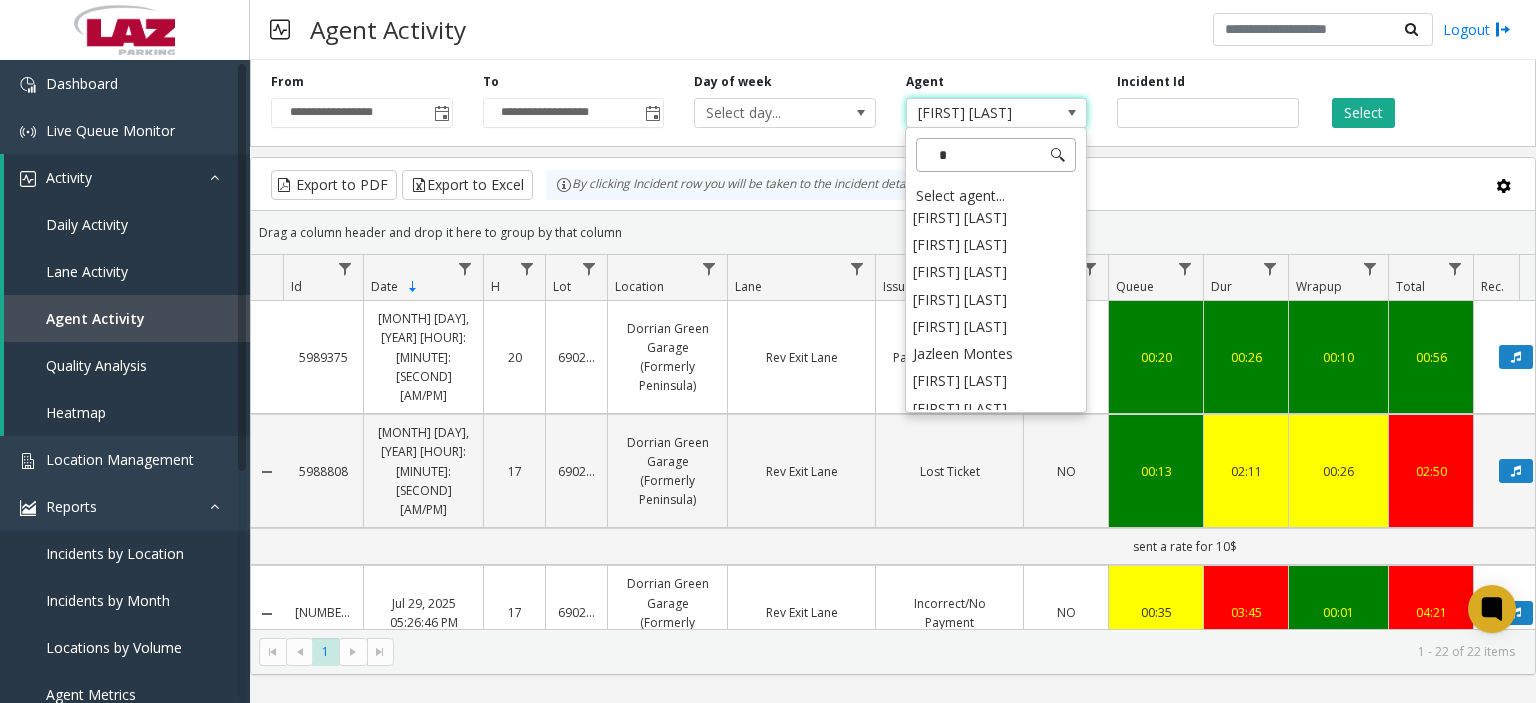 scroll, scrollTop: 0, scrollLeft: 0, axis: both 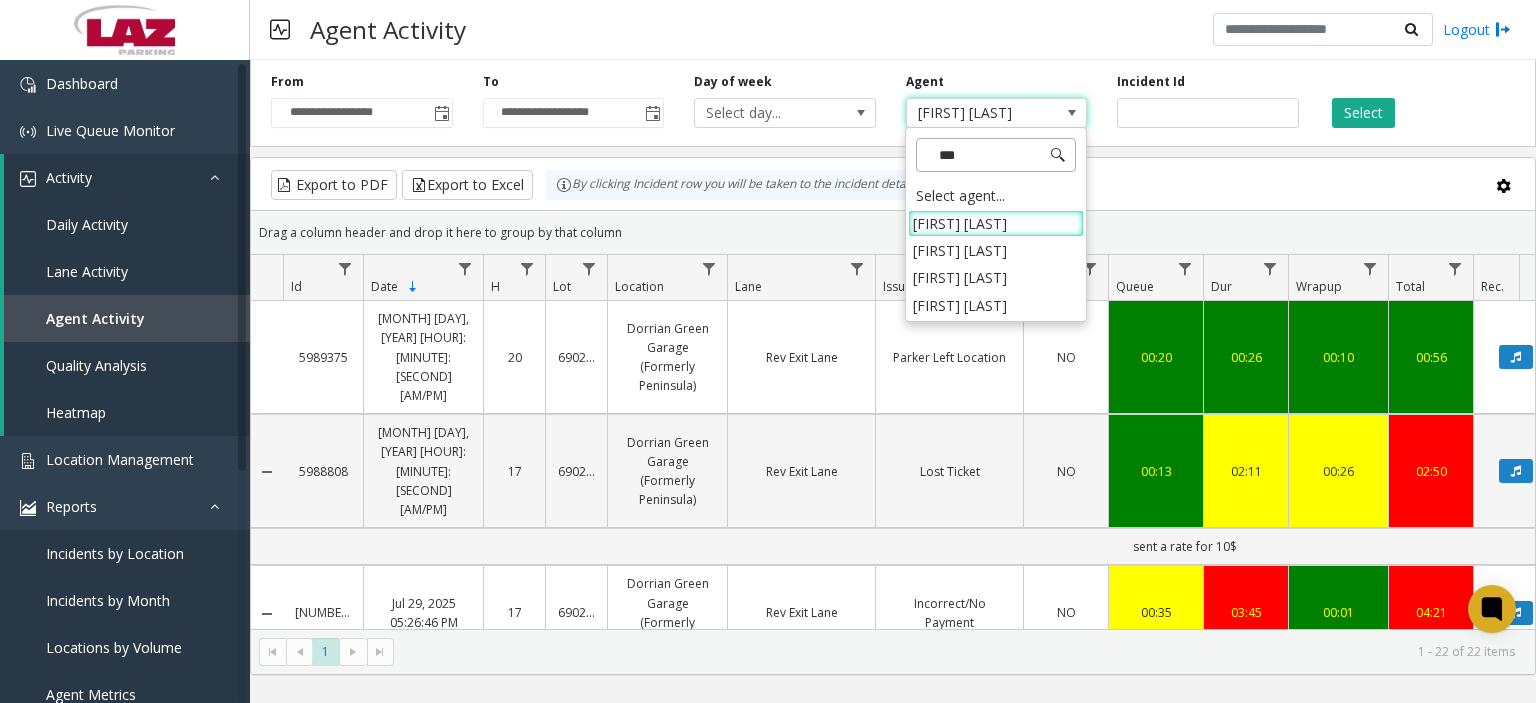 type on "****" 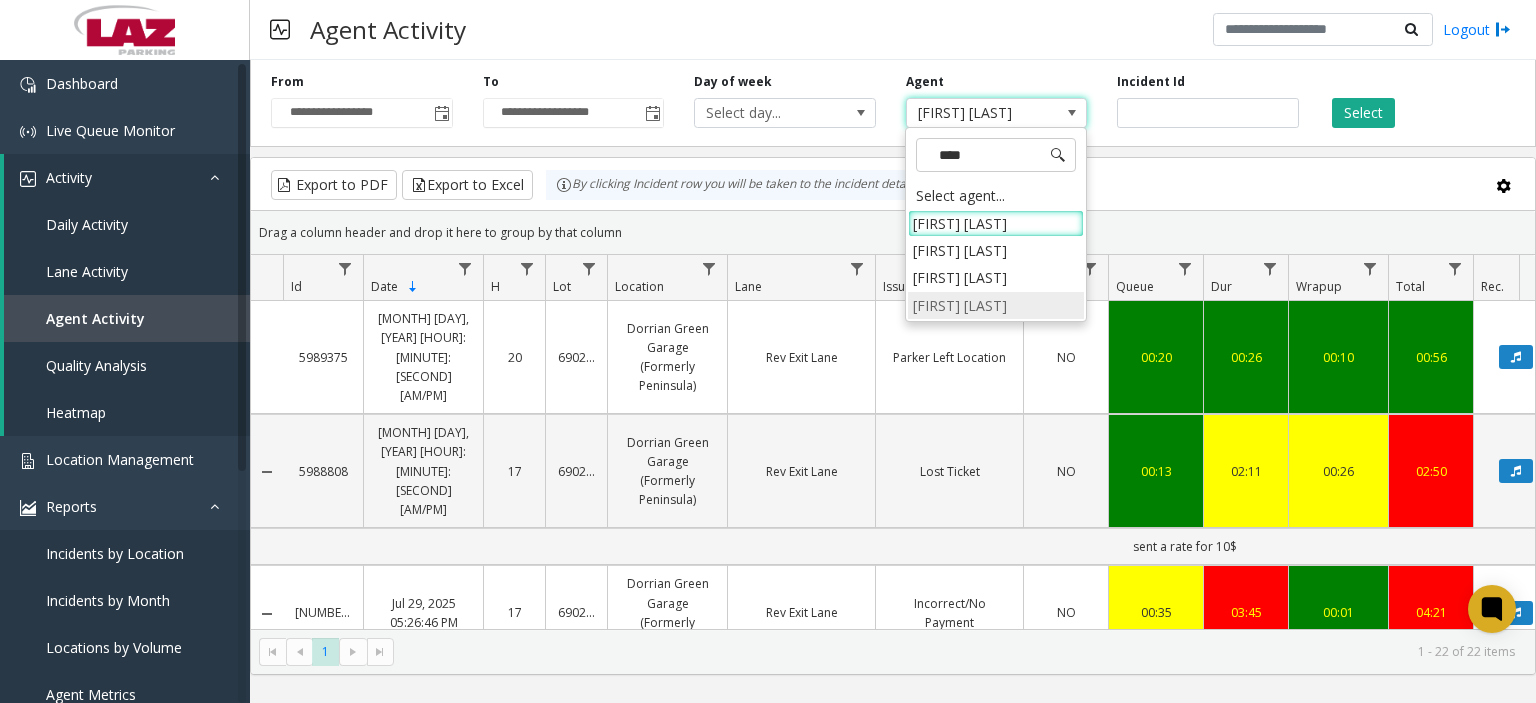 click on "[FIRST] [LAST]" at bounding box center [996, 305] 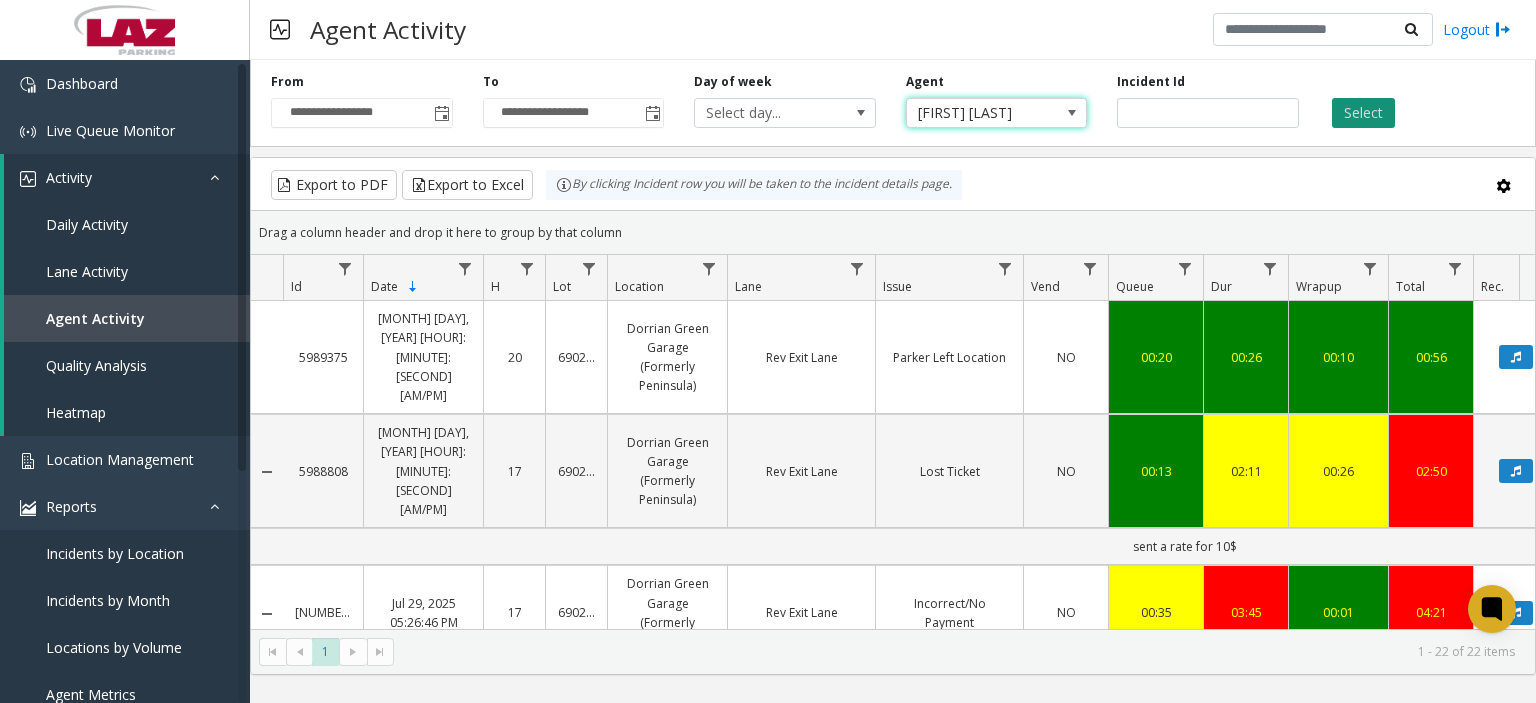 click on "Select" 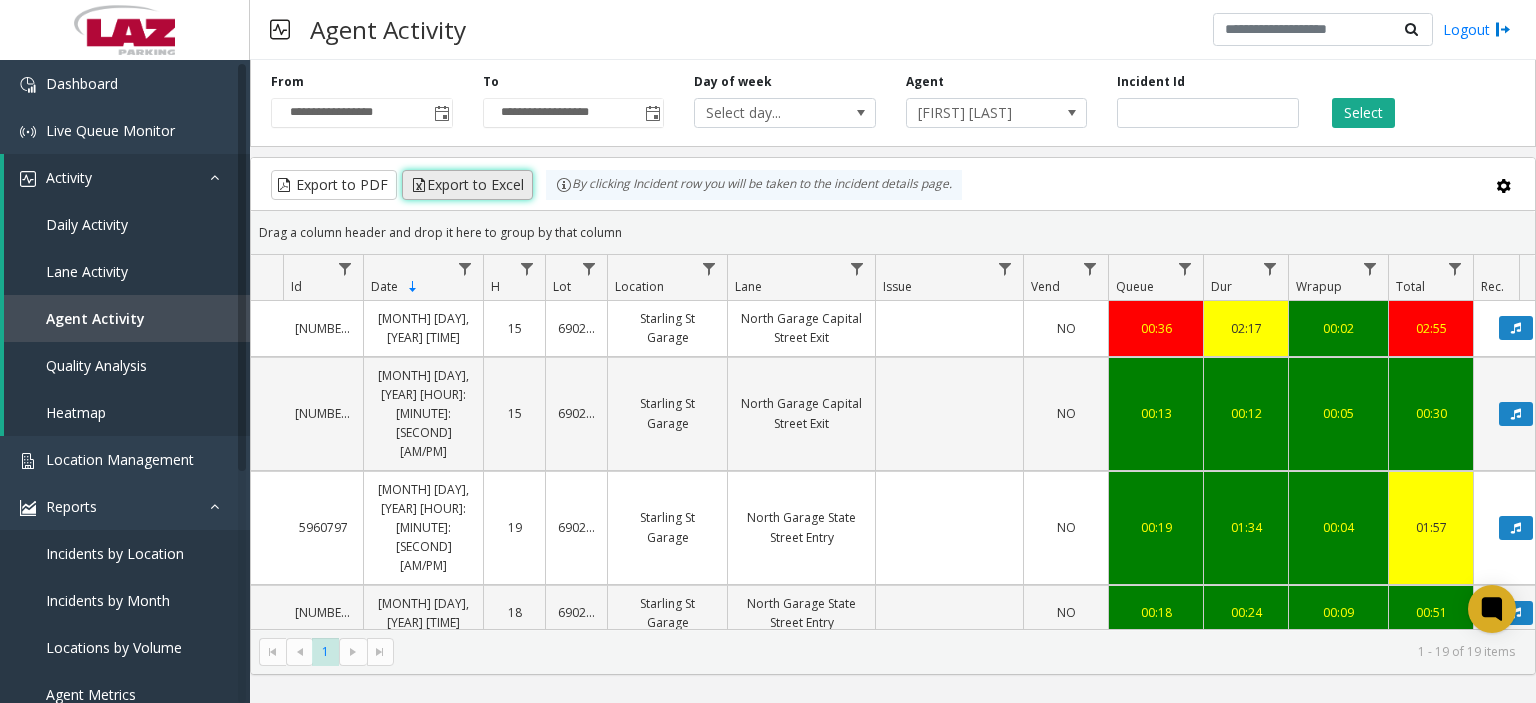 click on "Export to Excel" 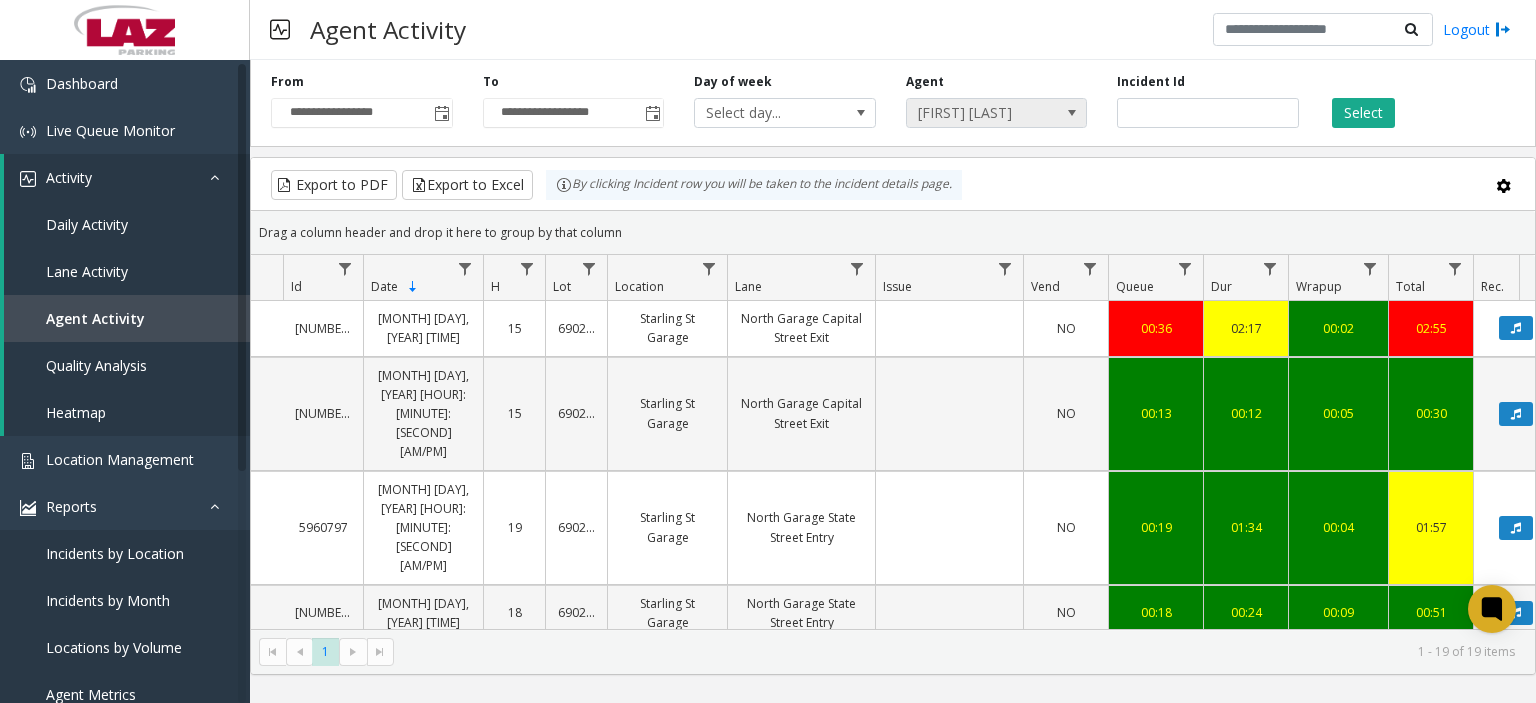 click at bounding box center [1072, 113] 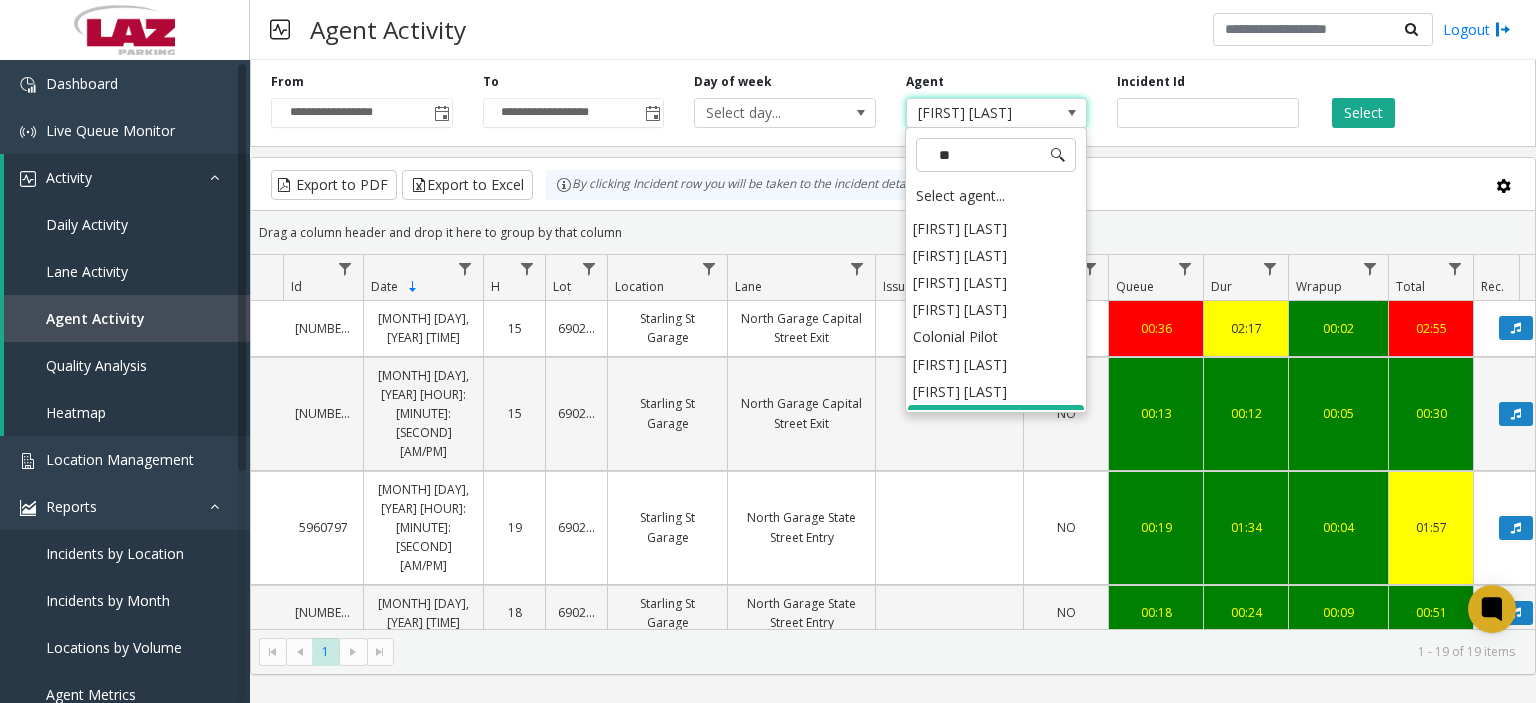 scroll, scrollTop: 0, scrollLeft: 0, axis: both 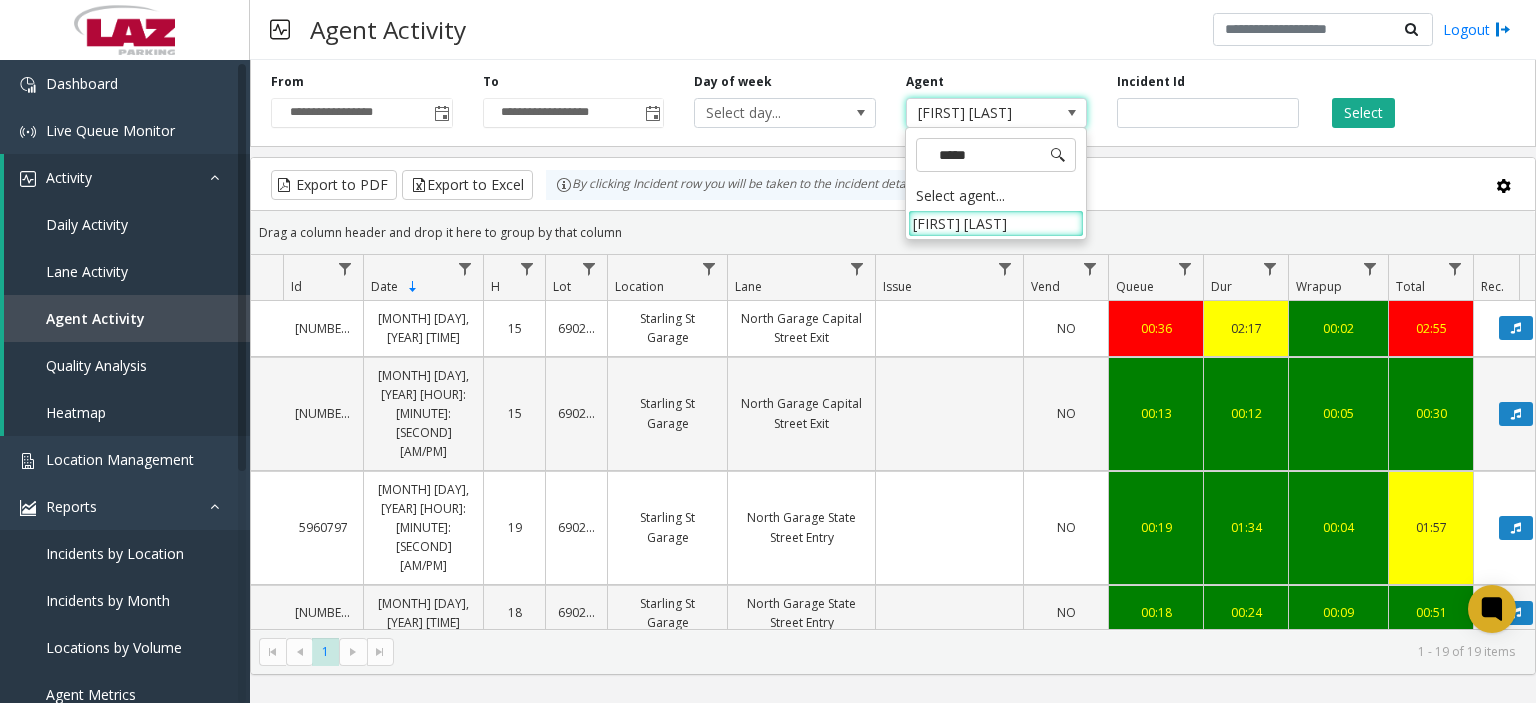 type on "******" 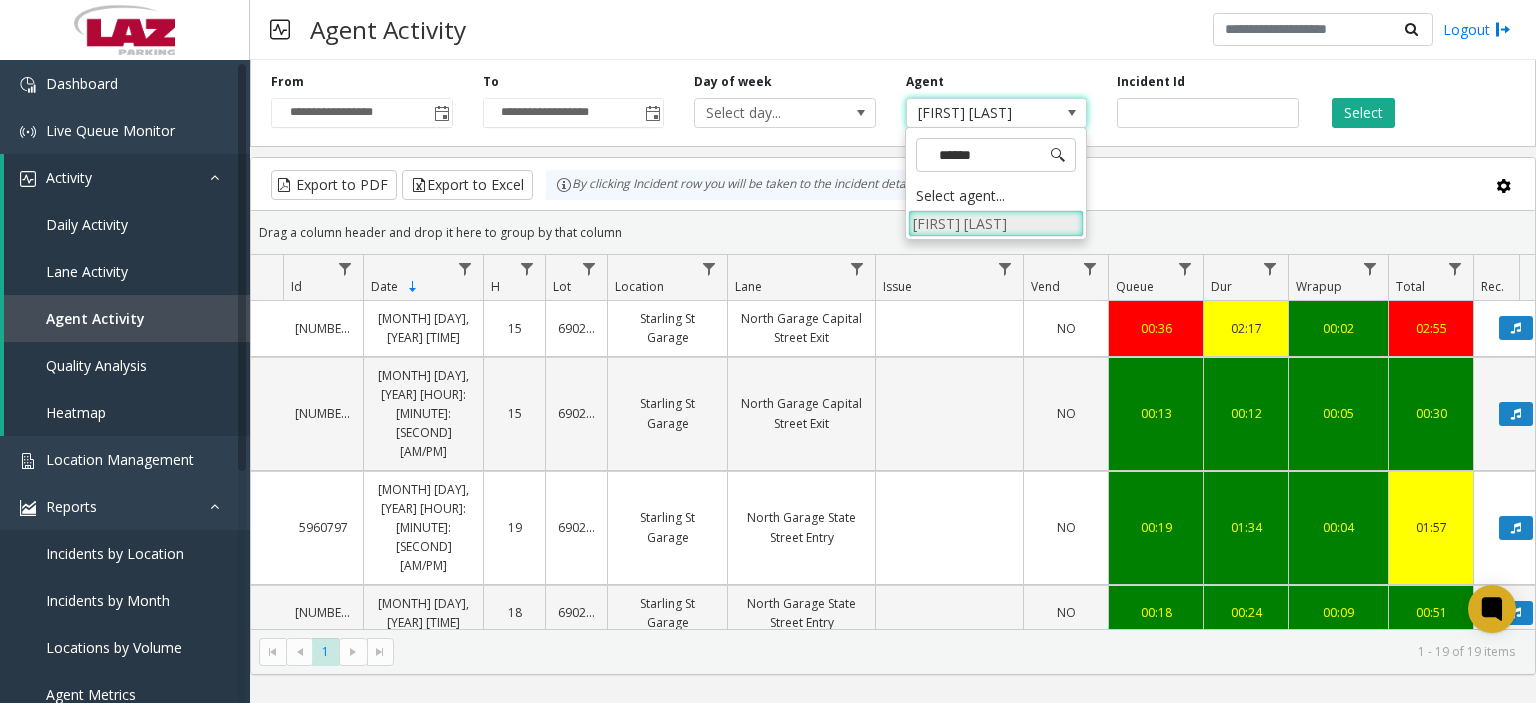 click on "[FIRST] [LAST]" at bounding box center [996, 223] 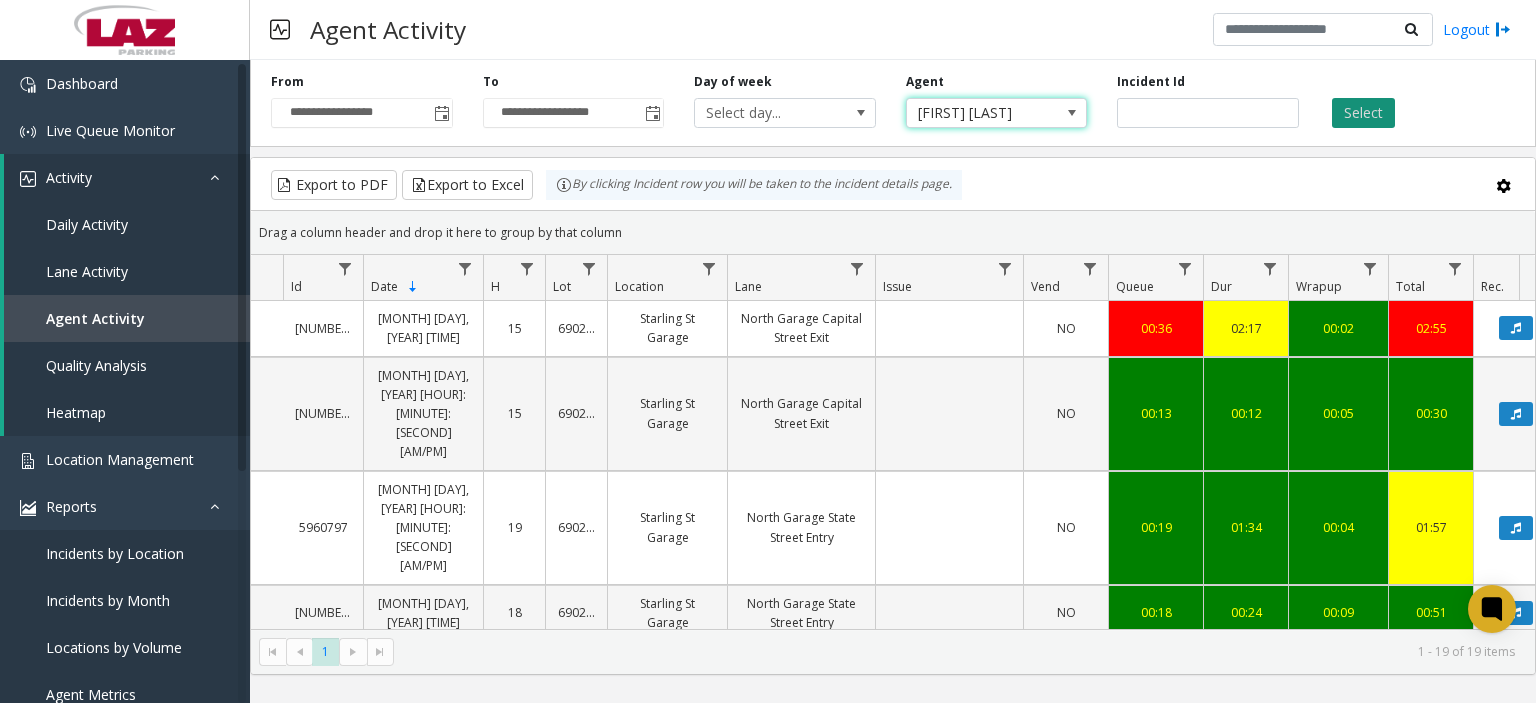 click on "Select" 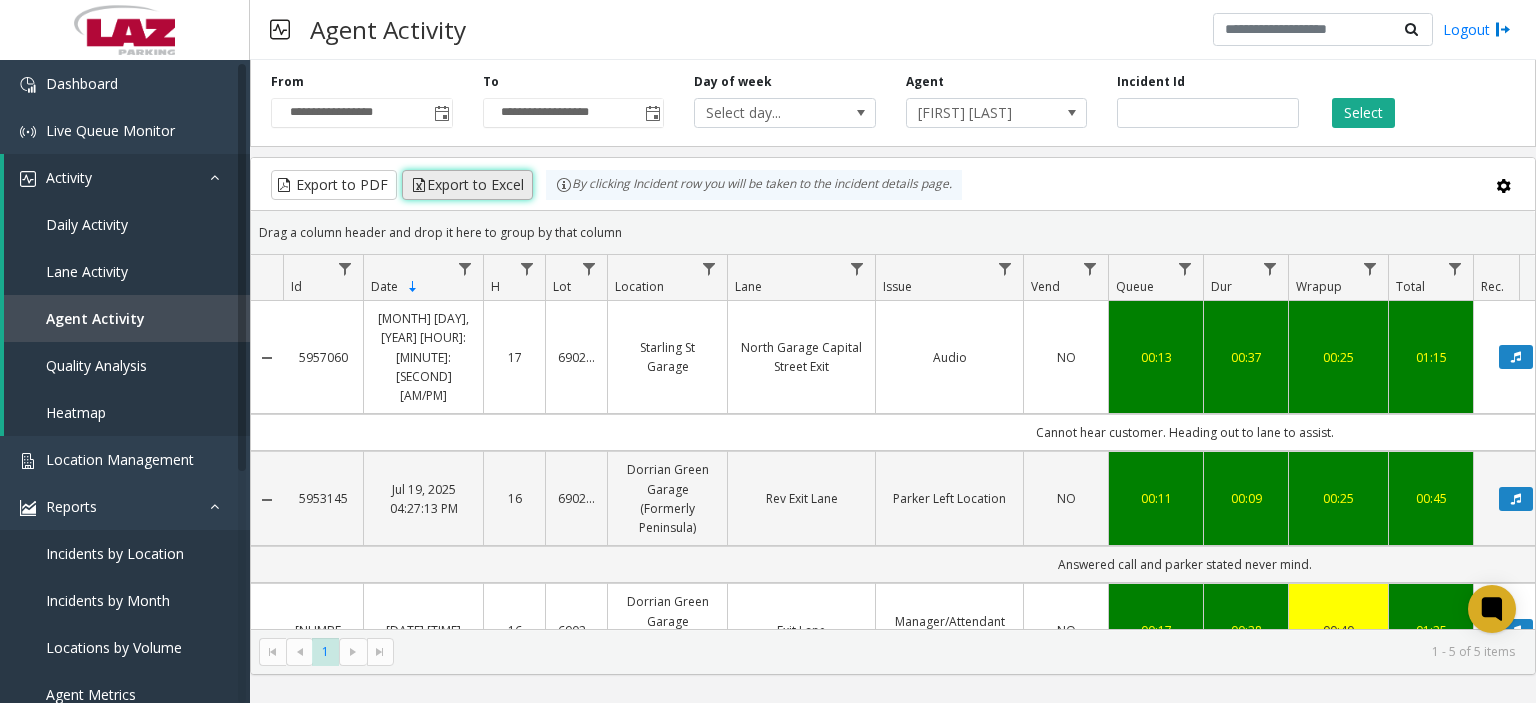 click on "Export to Excel" 